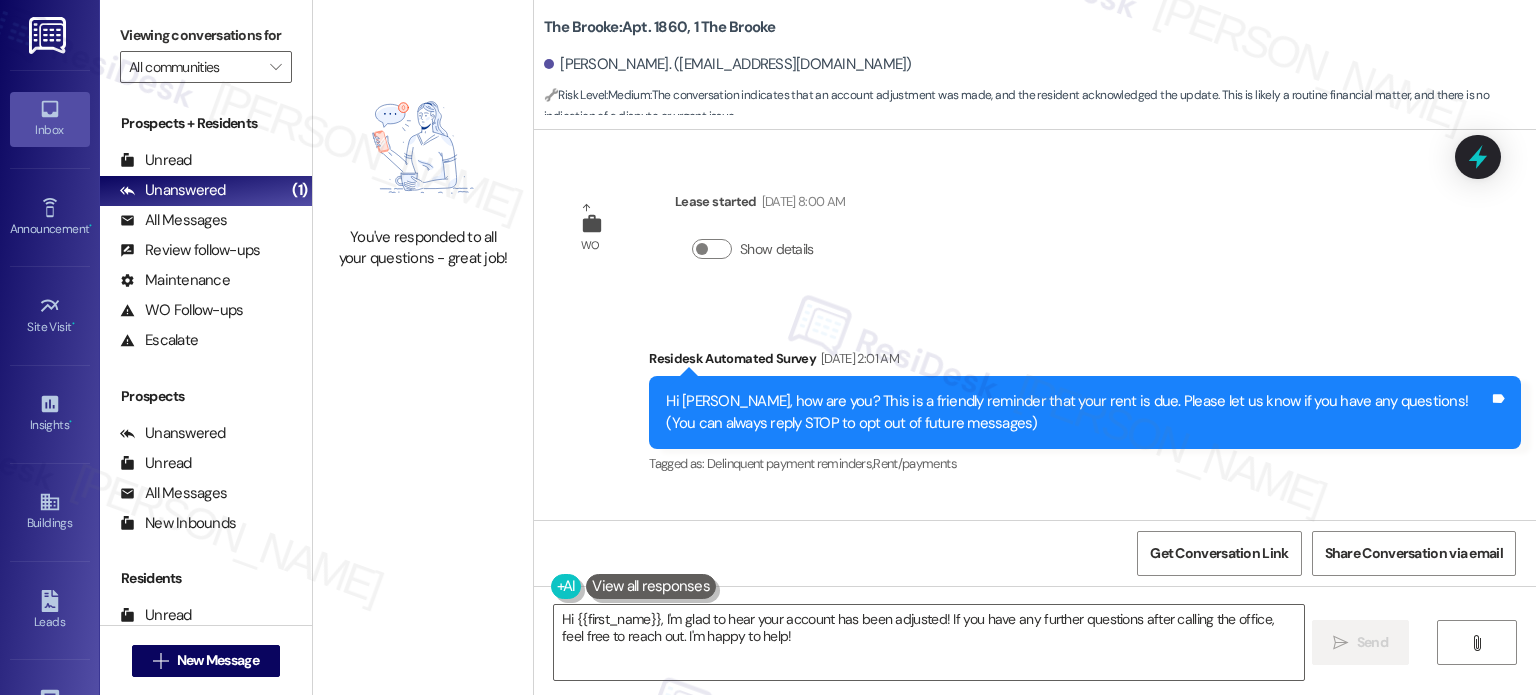 scroll, scrollTop: 0, scrollLeft: 0, axis: both 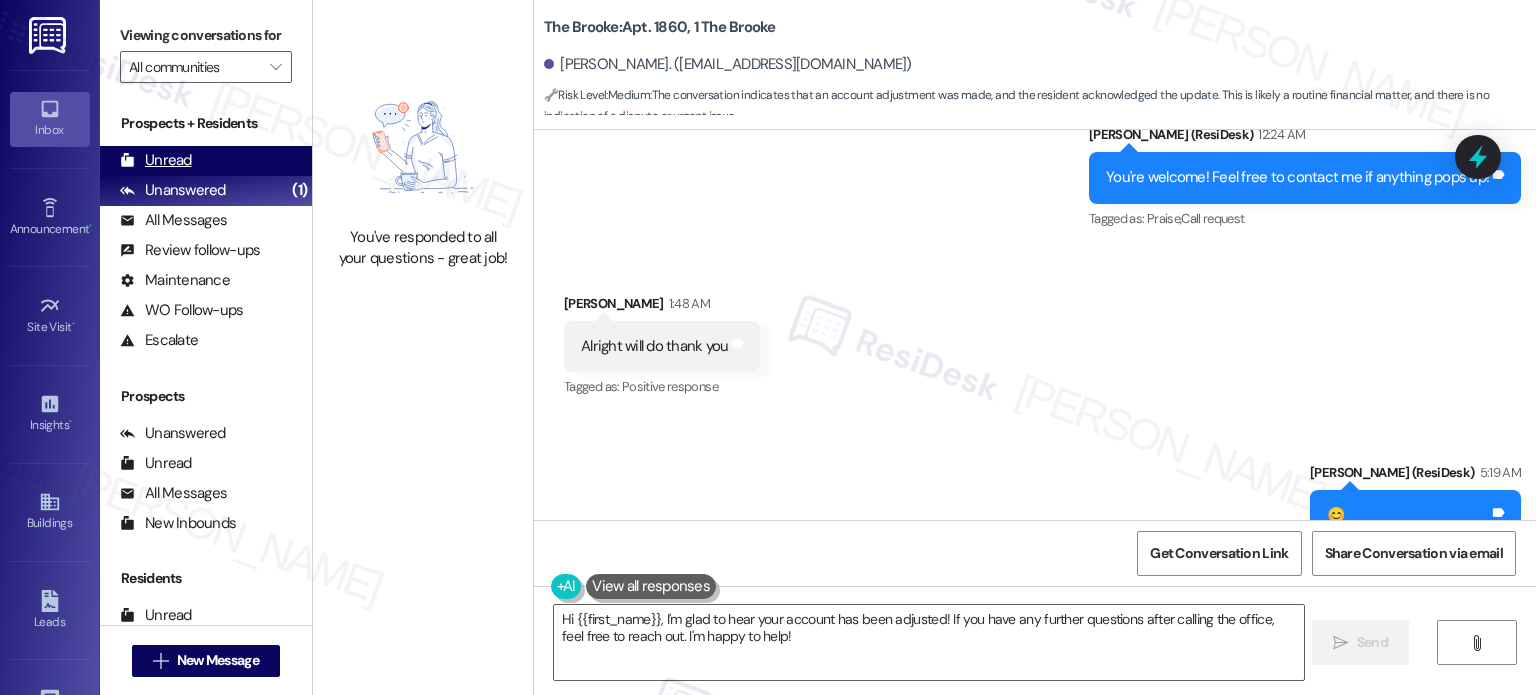 click on "Unread" at bounding box center (156, 160) 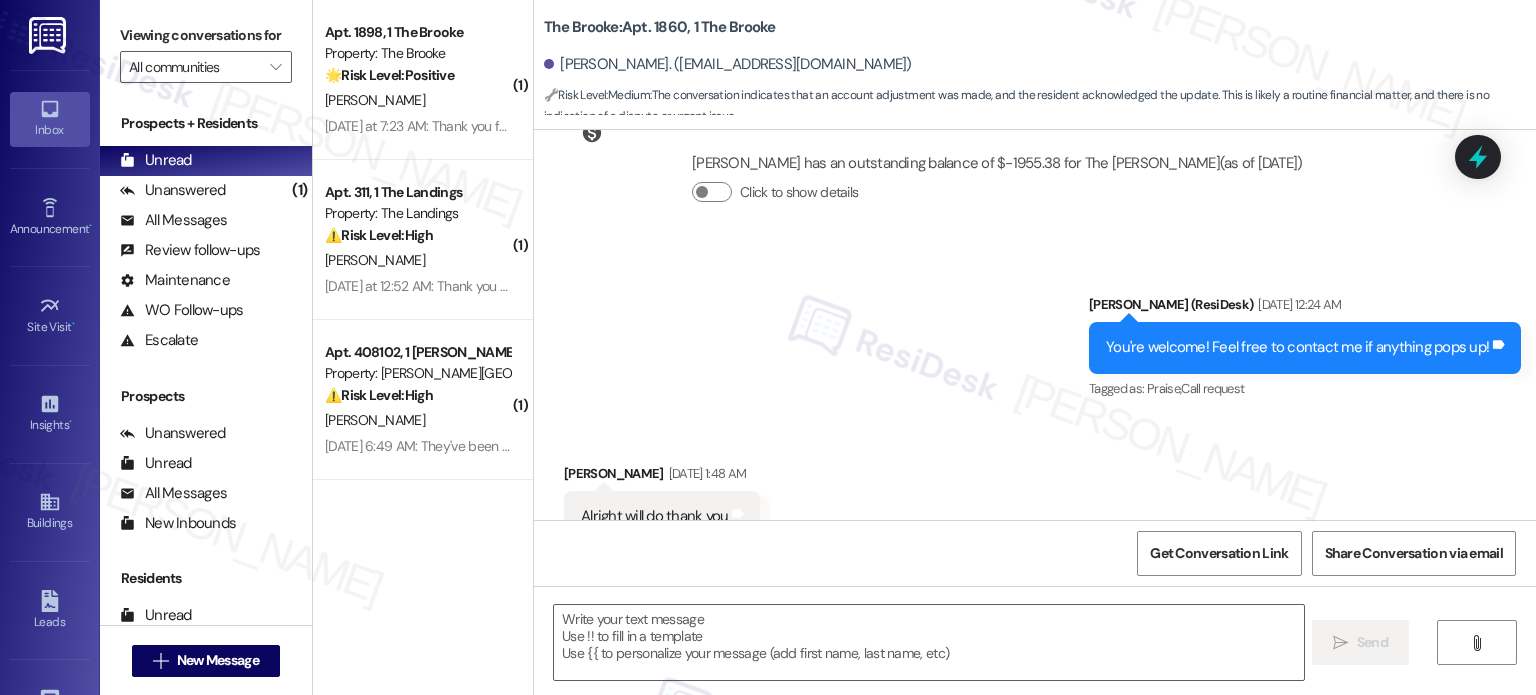 type on "Fetching suggested responses. Please feel free to read through the conversation in the meantime." 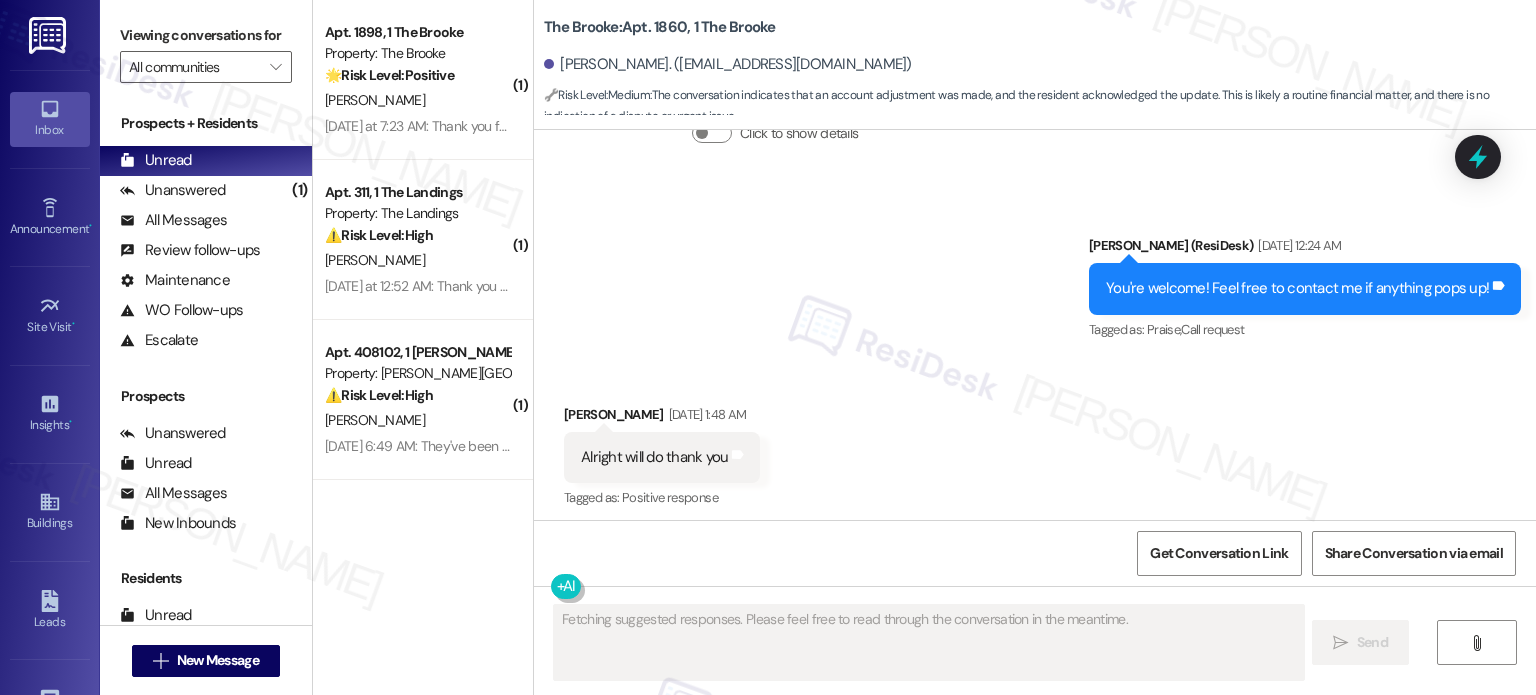scroll, scrollTop: 6987, scrollLeft: 0, axis: vertical 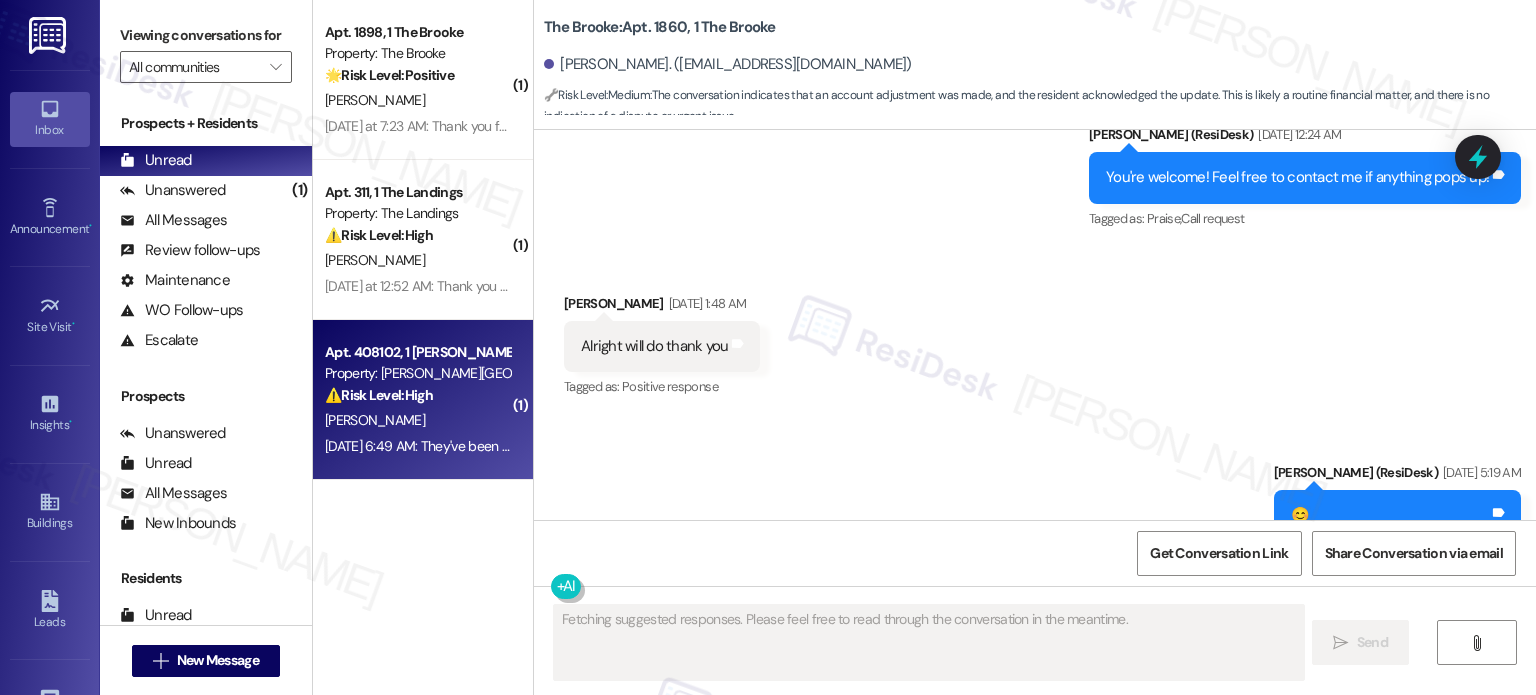 click on "⚠️  Risk Level:  High" at bounding box center [379, 395] 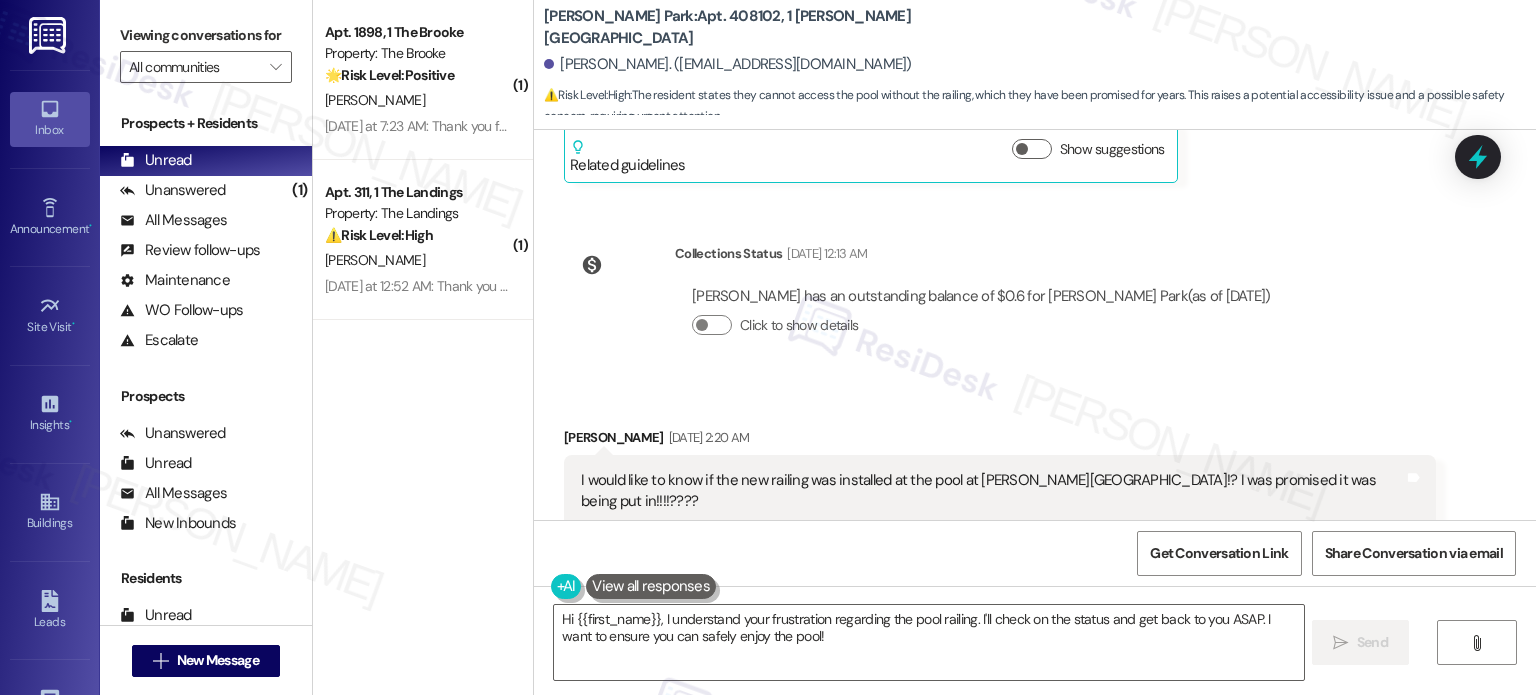 scroll, scrollTop: 67915, scrollLeft: 0, axis: vertical 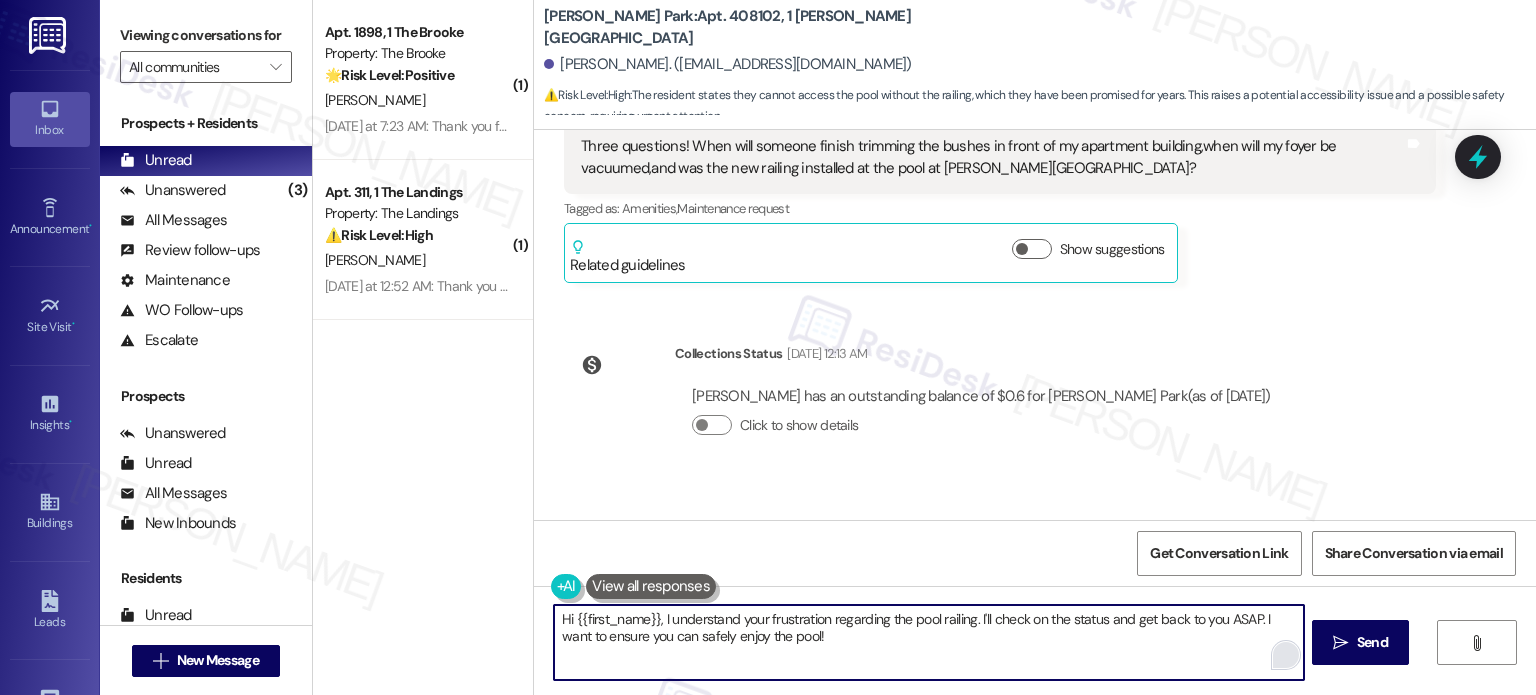 drag, startPoint x: 1252, startPoint y: 618, endPoint x: 1276, endPoint y: 665, distance: 52.773098 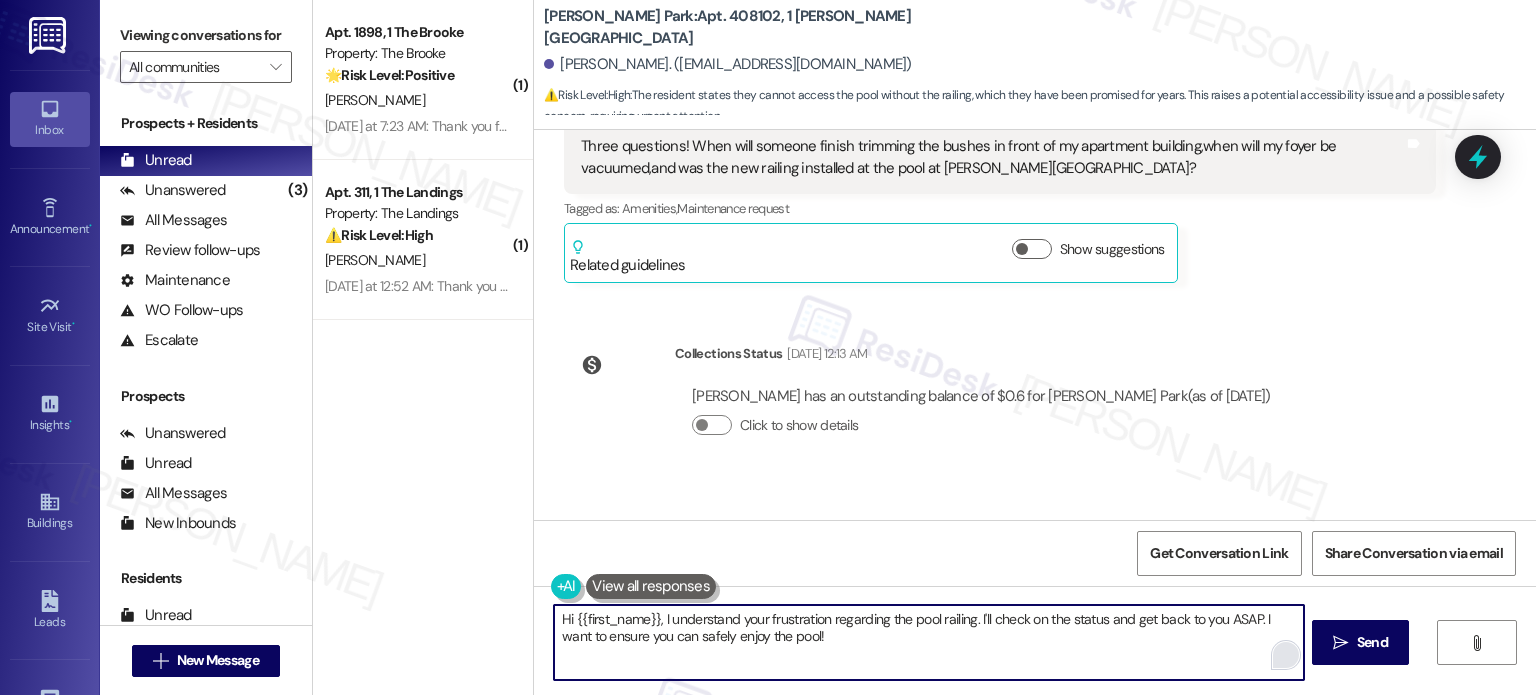 click on "Hi {{first_name}}, I understand your frustration regarding the pool railing. I'll check on the status and get back to you ASAP. I want to ensure you can safely enjoy the pool!" at bounding box center (928, 642) 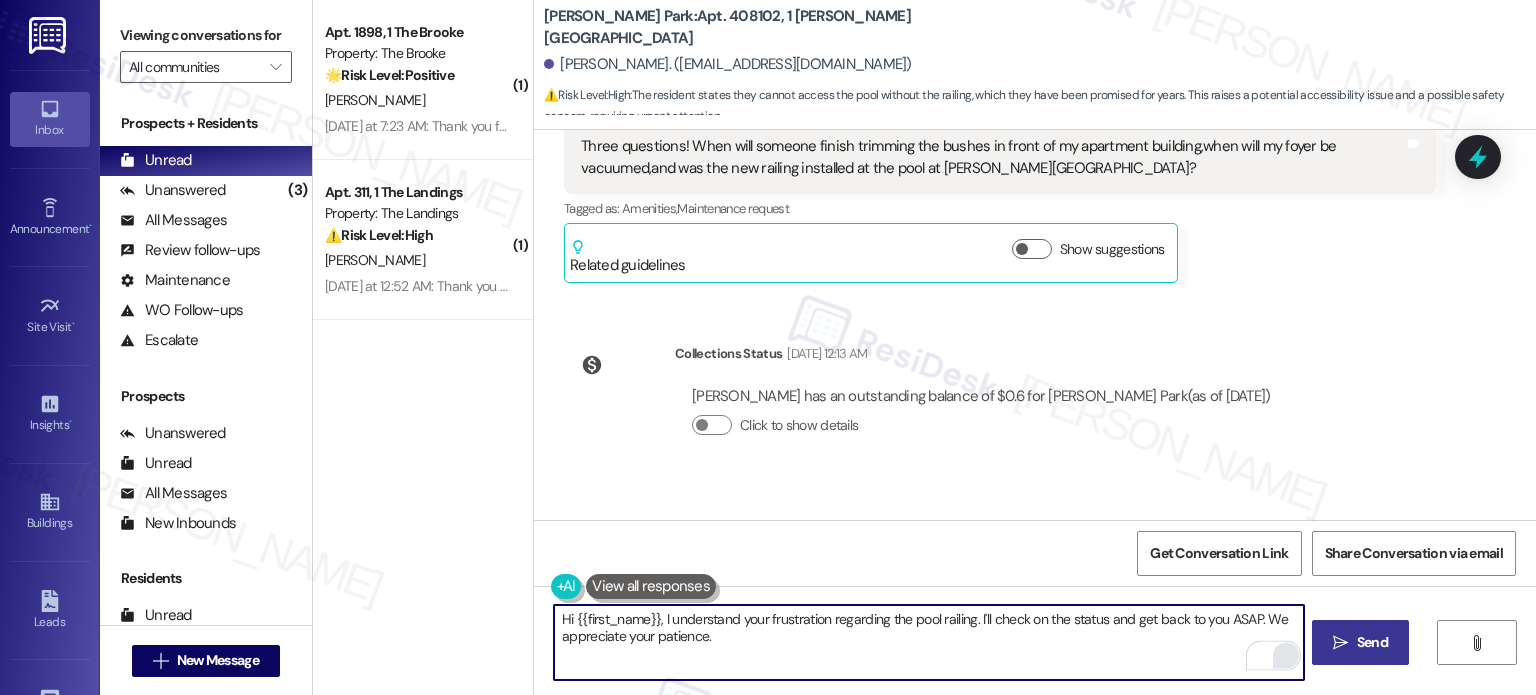 type on "Hi {{first_name}}, I understand your frustration regarding the pool railing. I'll check on the status and get back to you ASAP. We appreciate your patience." 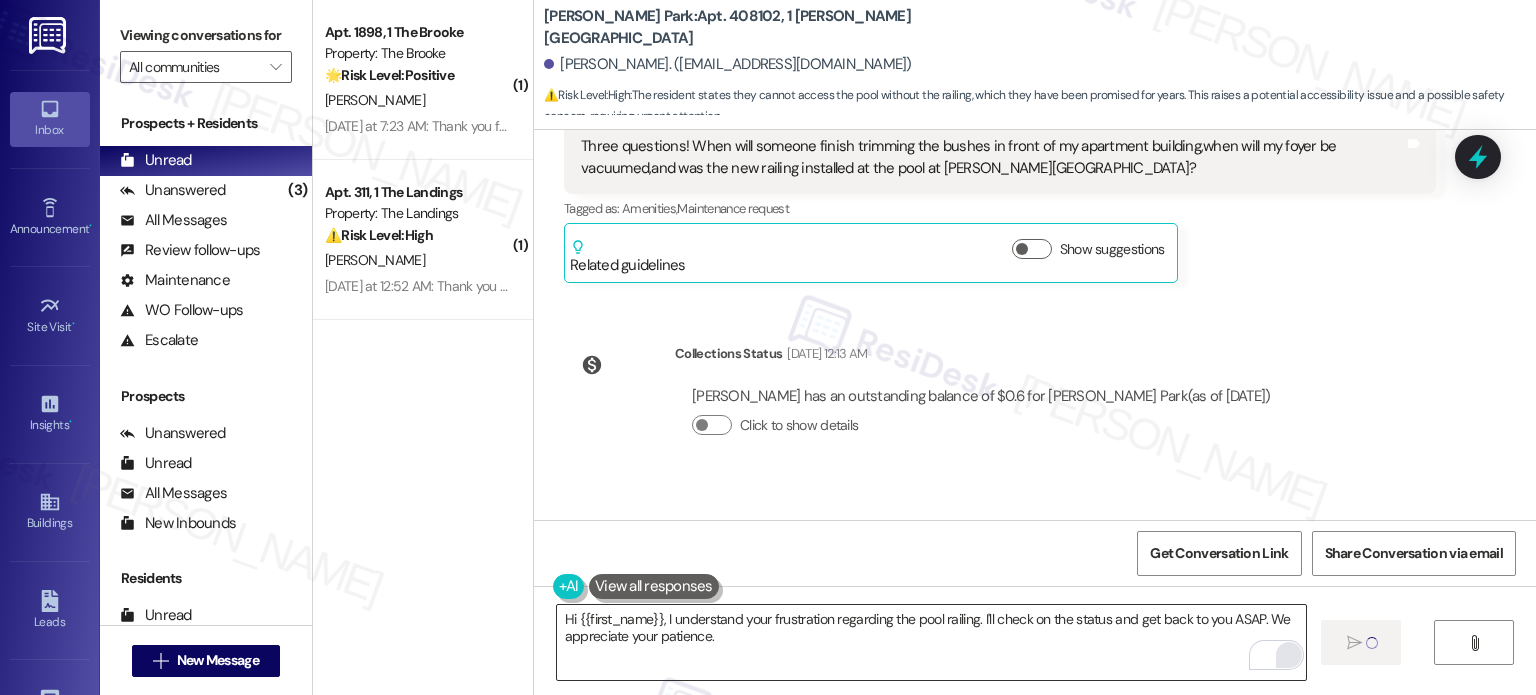 type 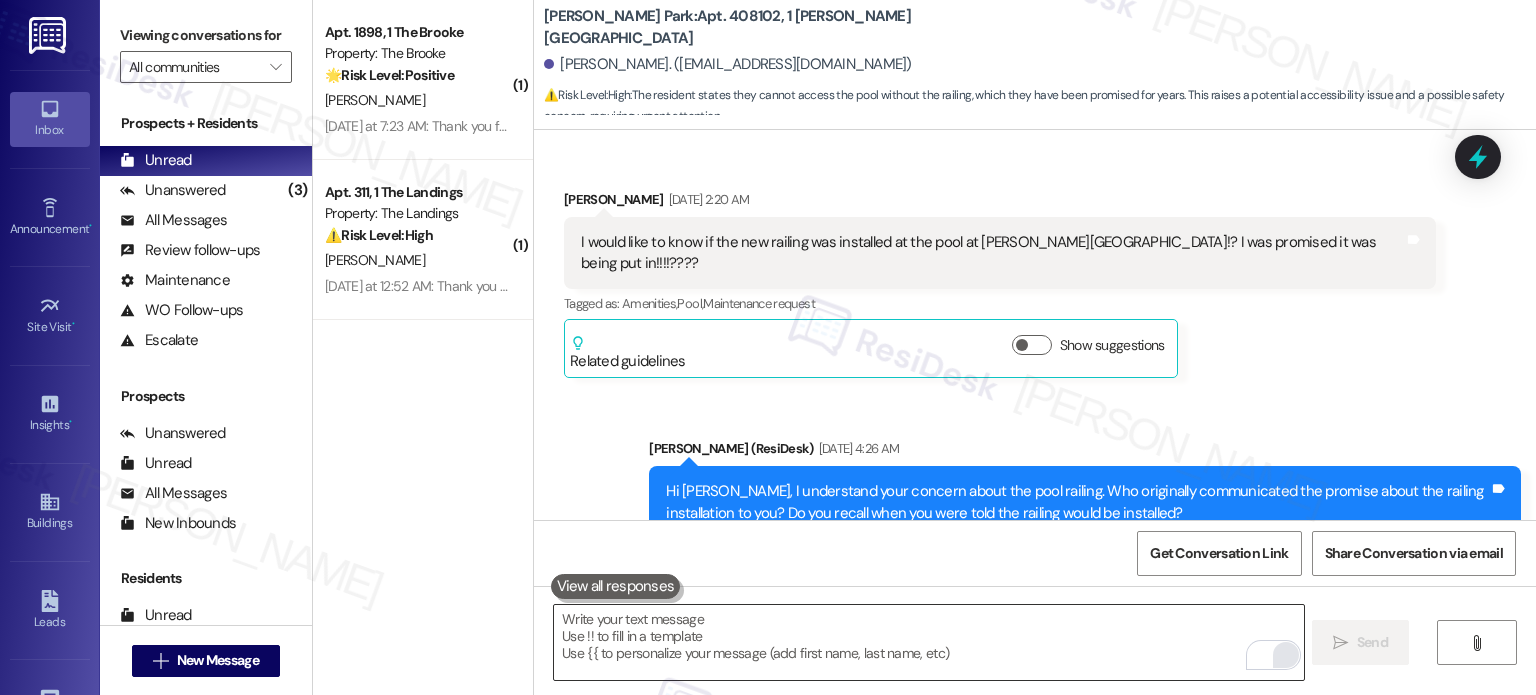 scroll, scrollTop: 68375, scrollLeft: 0, axis: vertical 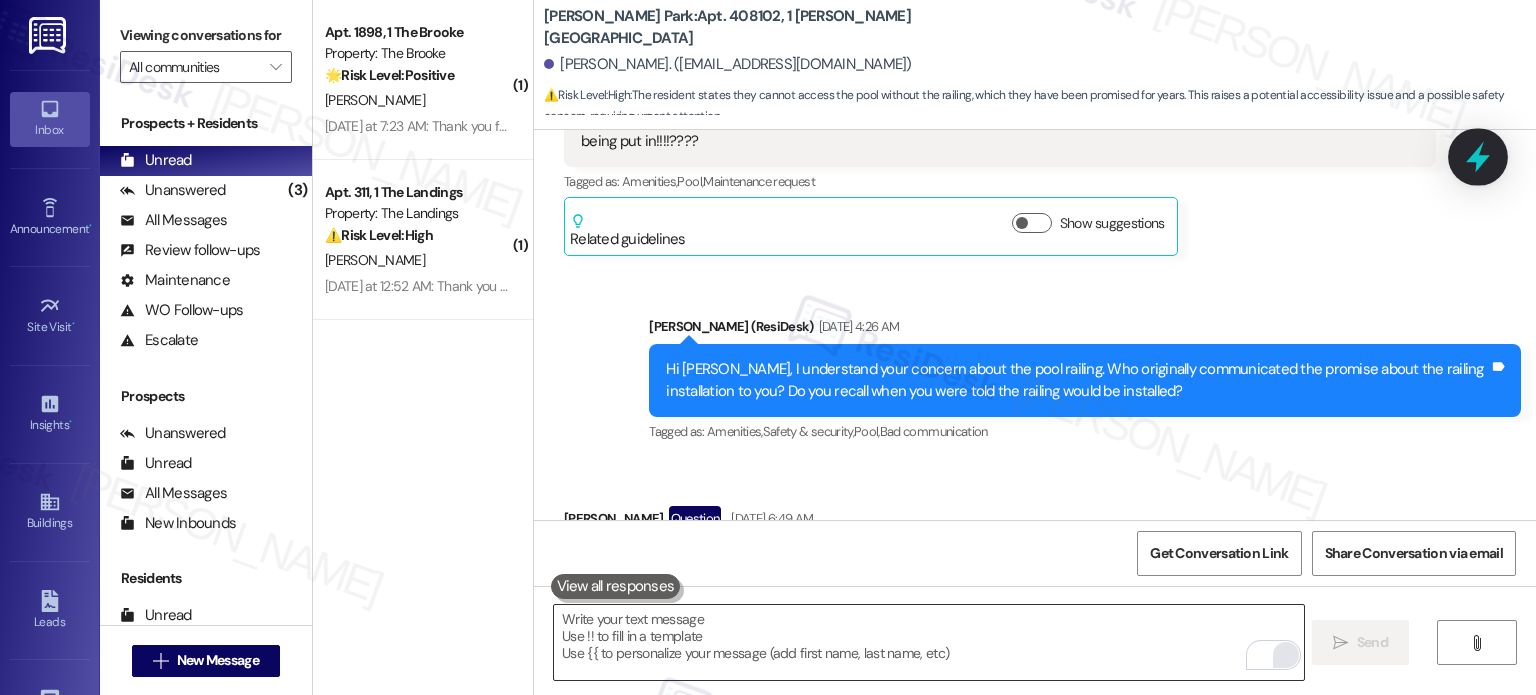 click at bounding box center (1478, 156) 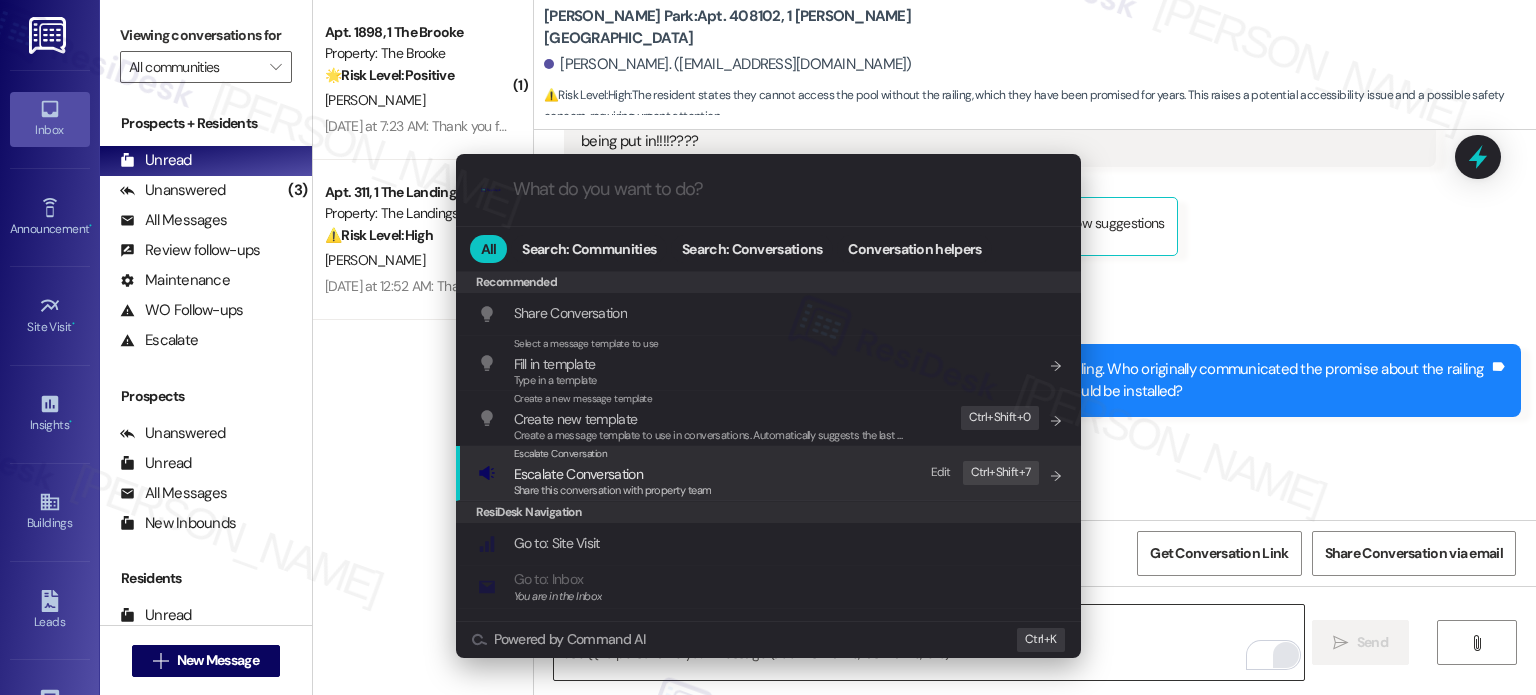 click on "Escalate Conversation" at bounding box center [578, 474] 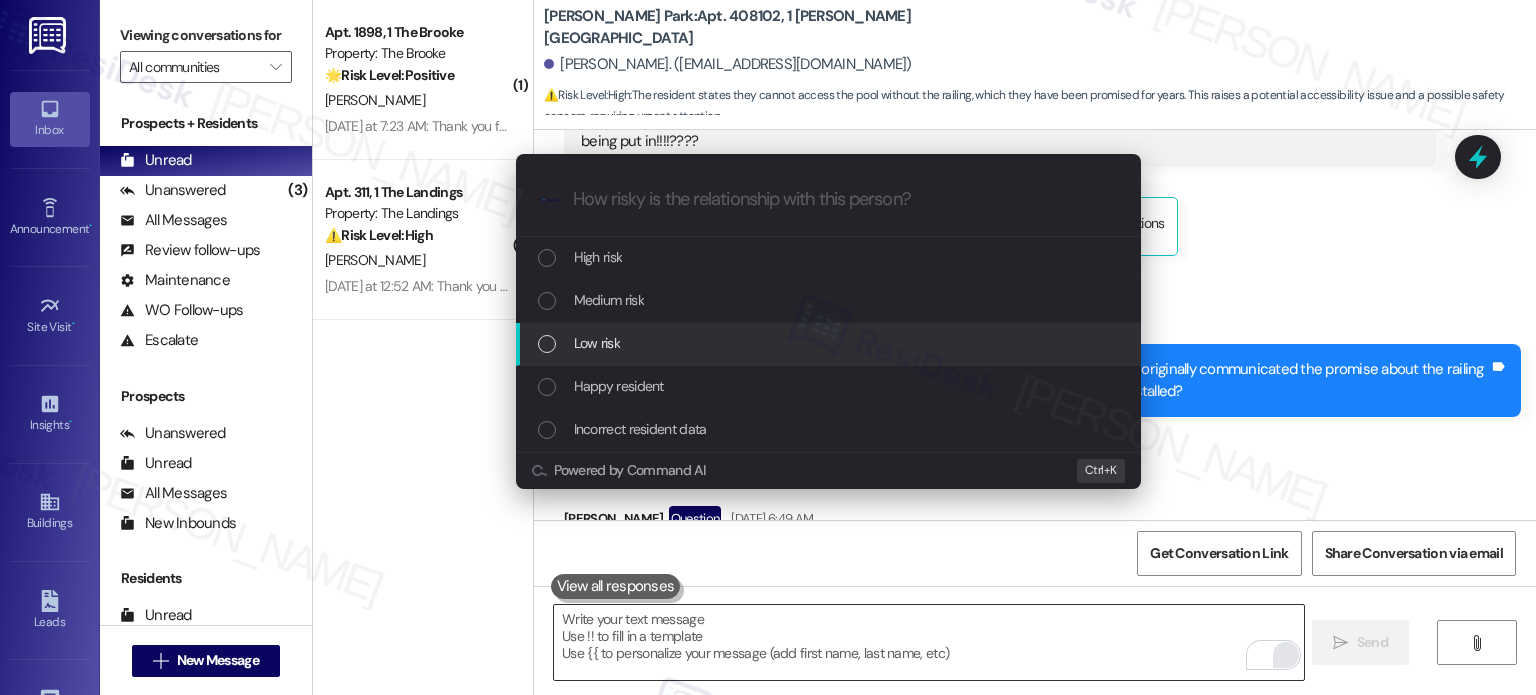 click on "Low risk" at bounding box center (597, 343) 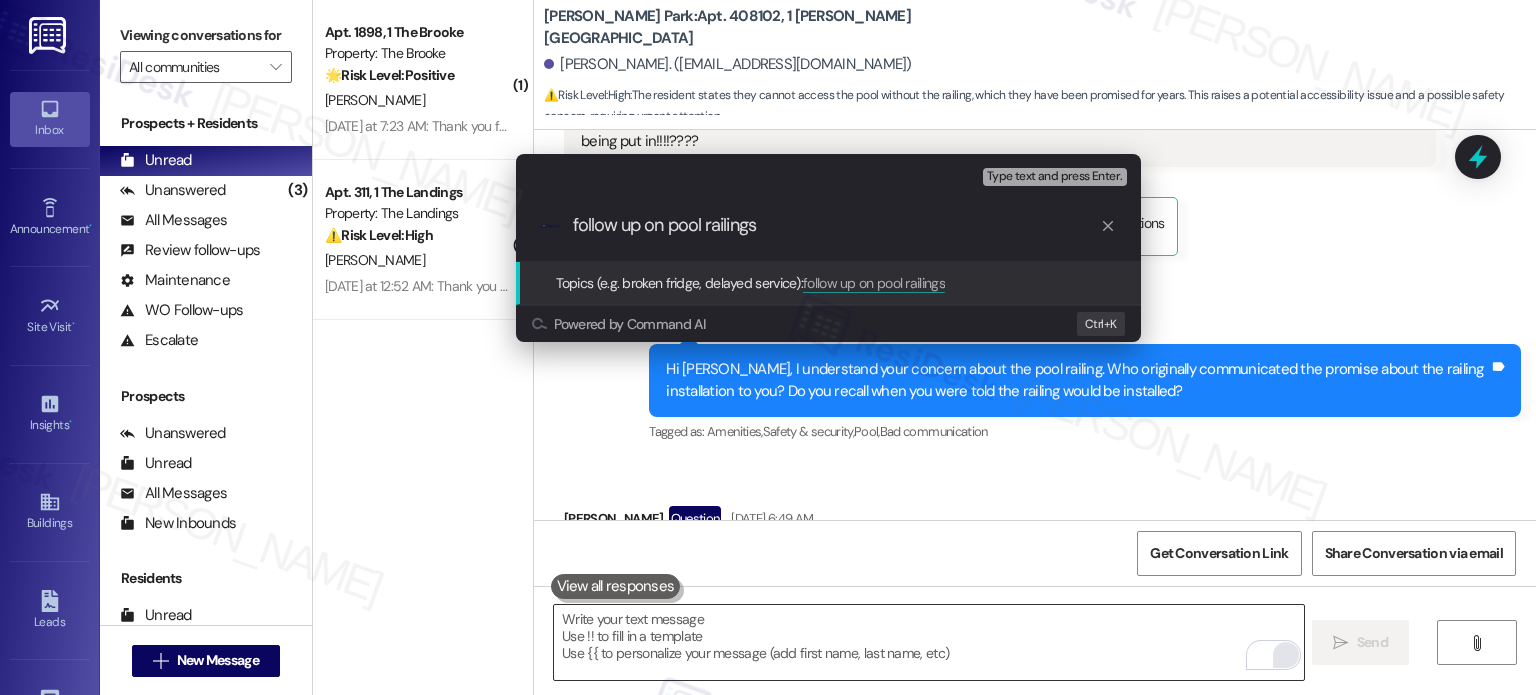 type on "follow up on pool railings" 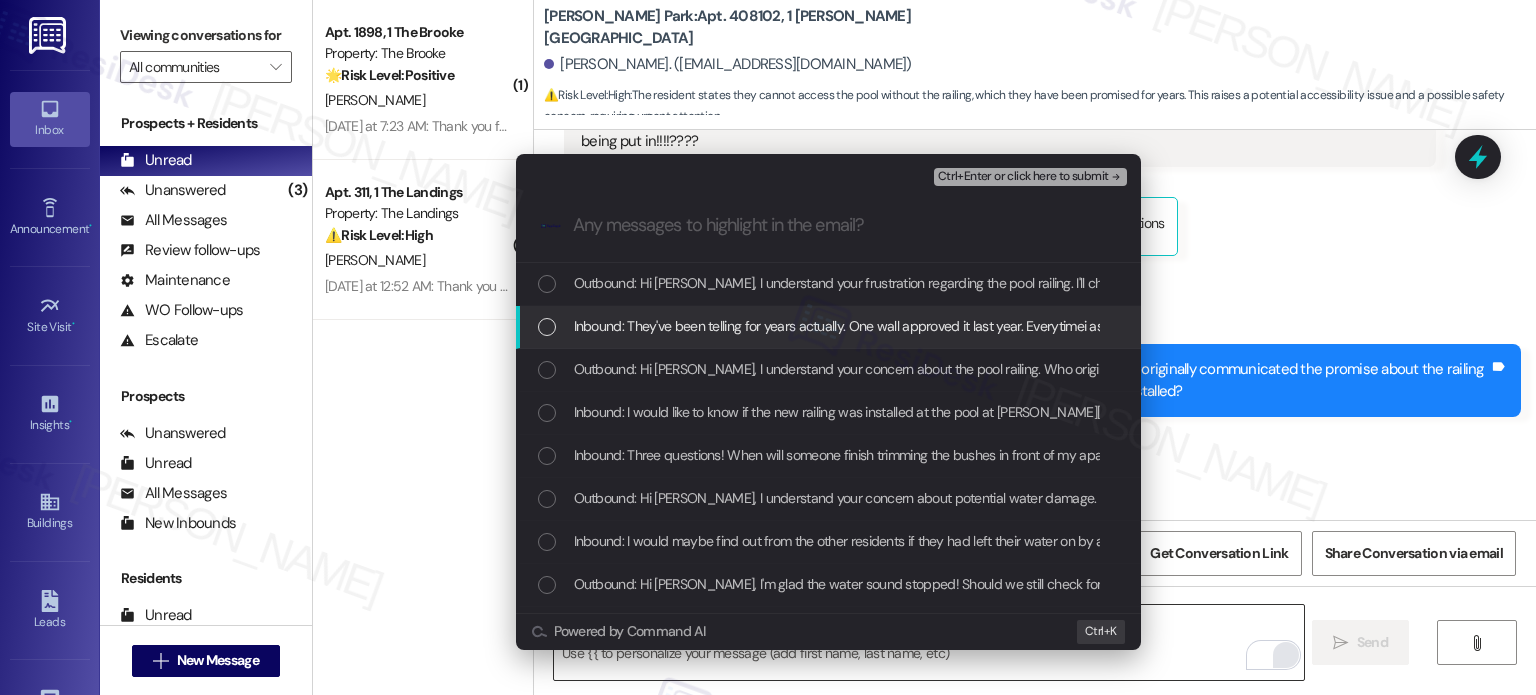 click on "Inbound: They've been telling for years actually. One wall approved it last year. Everytimei ask they tell me they have it. I've actually been waiting almost 5 years. I can't get in the pool. I need to hold on. I've talked to everyone [PERSON_NAME],[PERSON_NAME],missy..they tell me they're going to install it." at bounding box center [1437, 326] 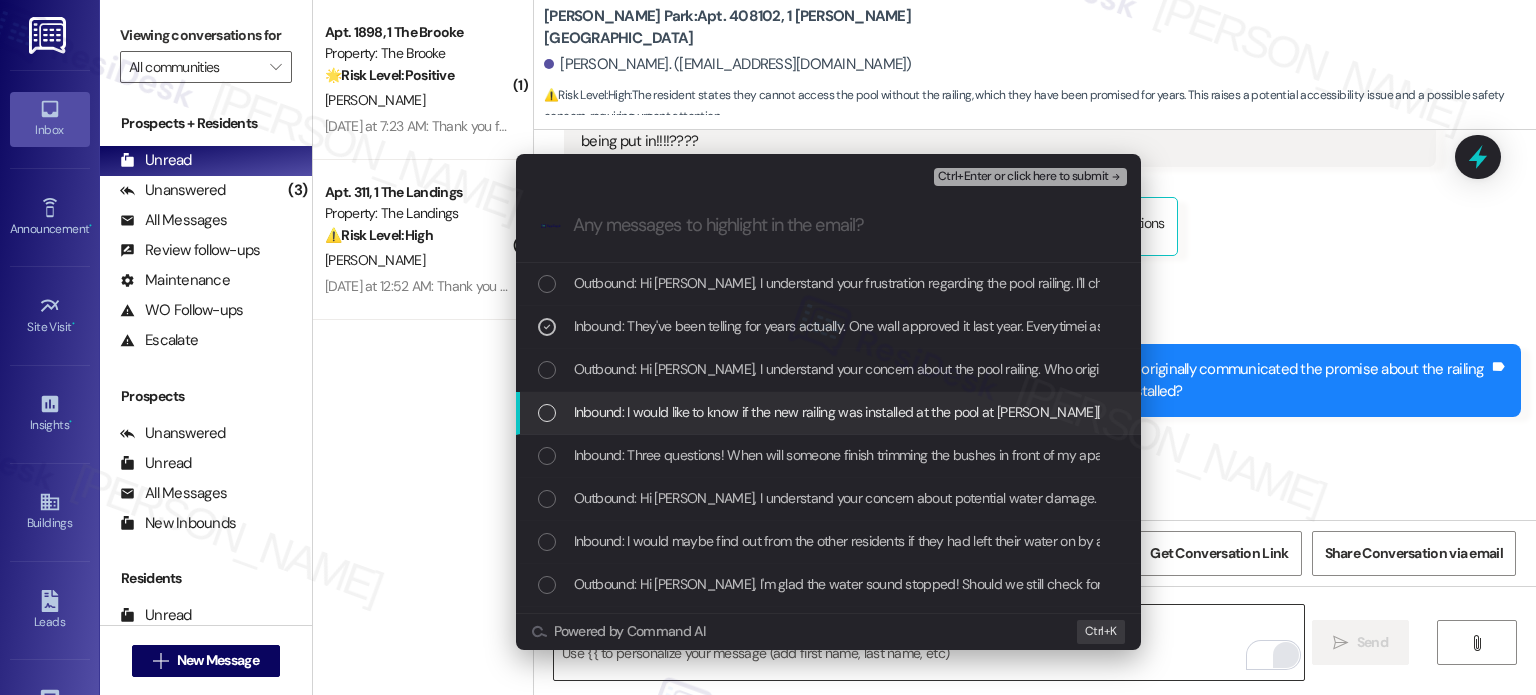 click on "Inbound: I would like to know if the new railing was installed at the pool at [PERSON_NAME][GEOGRAPHIC_DATA]!? I was promised it was being put in!!!!????" at bounding box center (1023, 412) 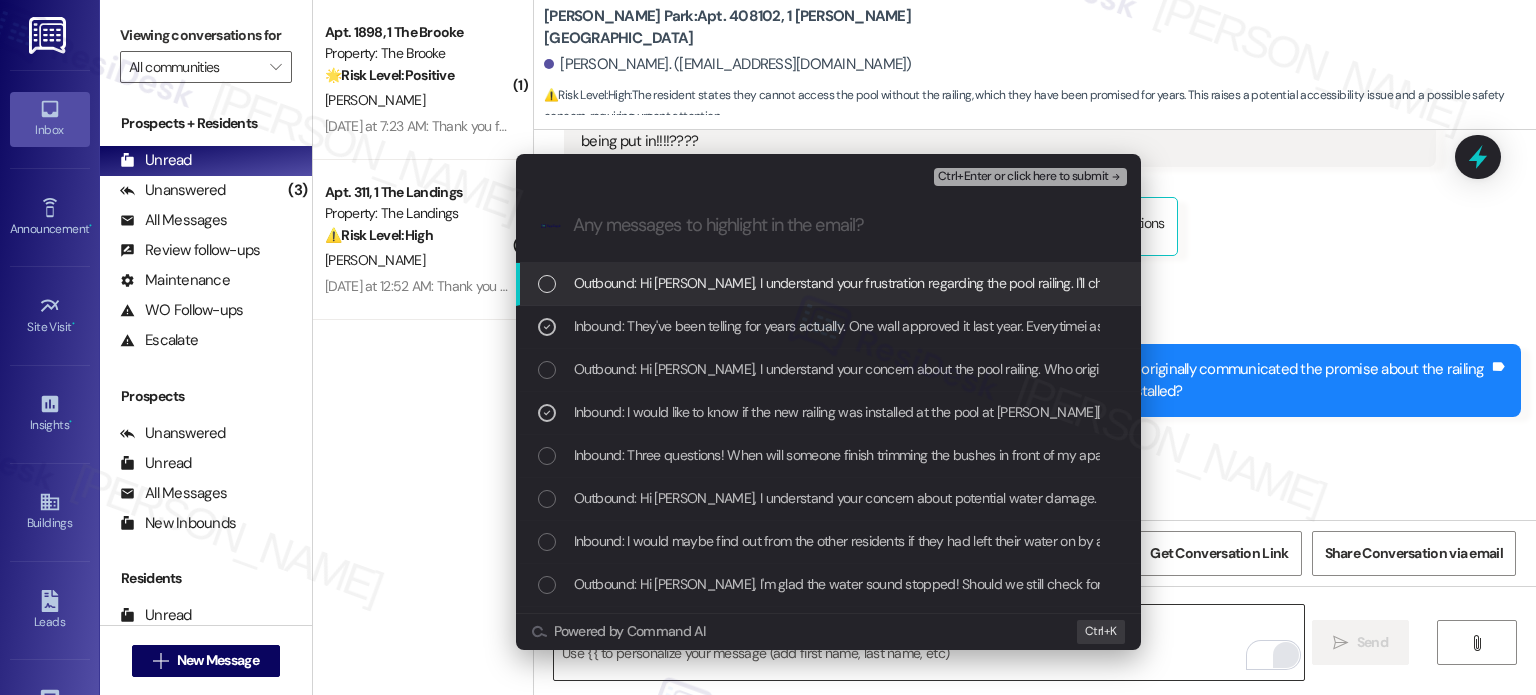 click on "Ctrl+Enter or click here to submit" at bounding box center [1023, 177] 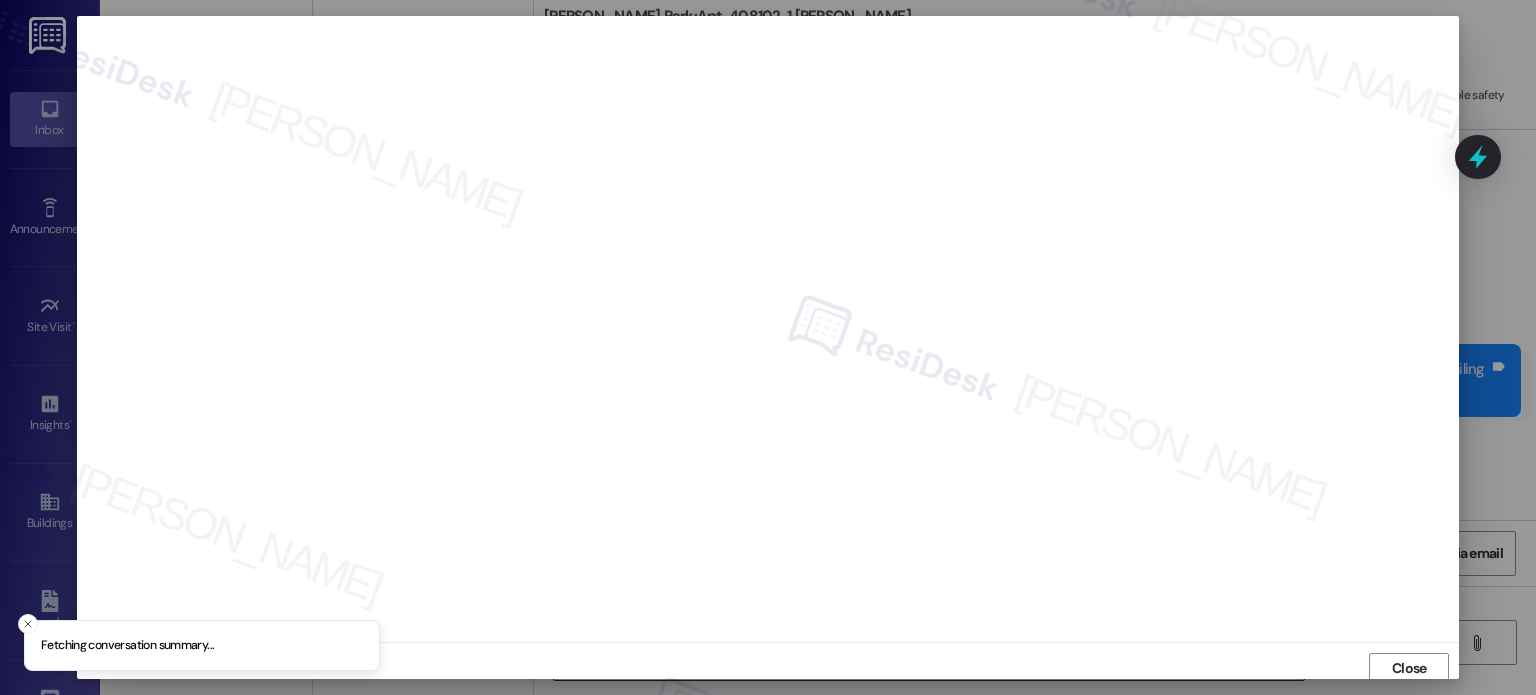 scroll, scrollTop: 5, scrollLeft: 0, axis: vertical 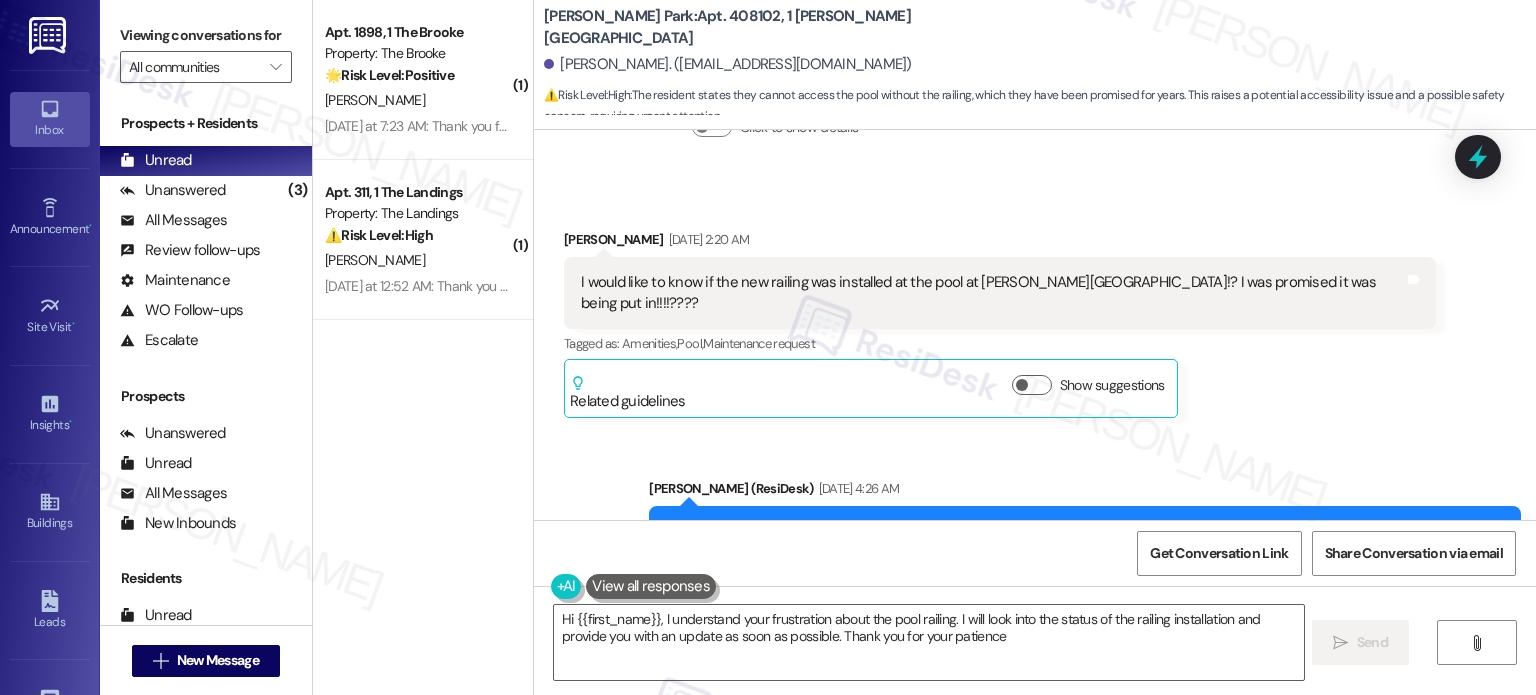 type on "Hi {{first_name}}, I understand your frustration about the pool railing. I will look into the status of the railing installation and provide you with an update as soon as possible. Thank you for your patience." 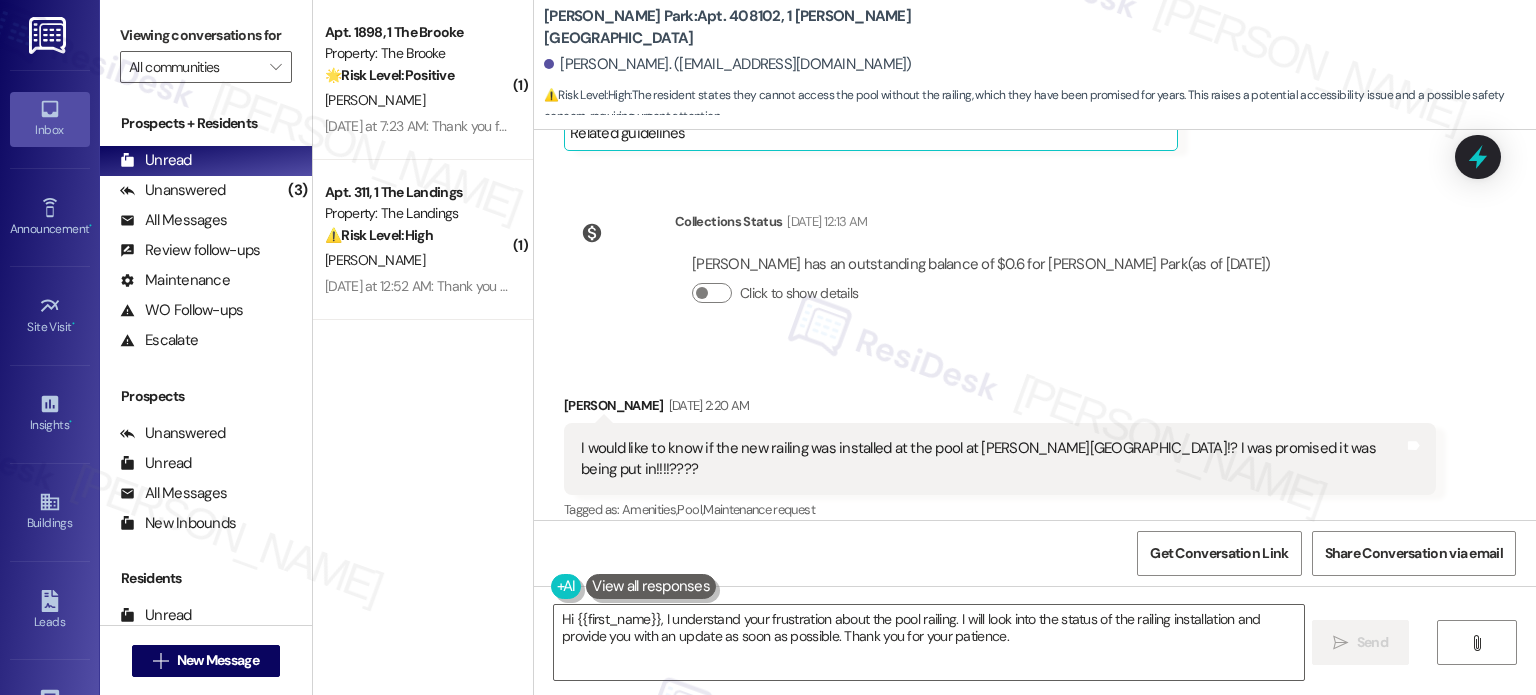 scroll, scrollTop: 68004, scrollLeft: 0, axis: vertical 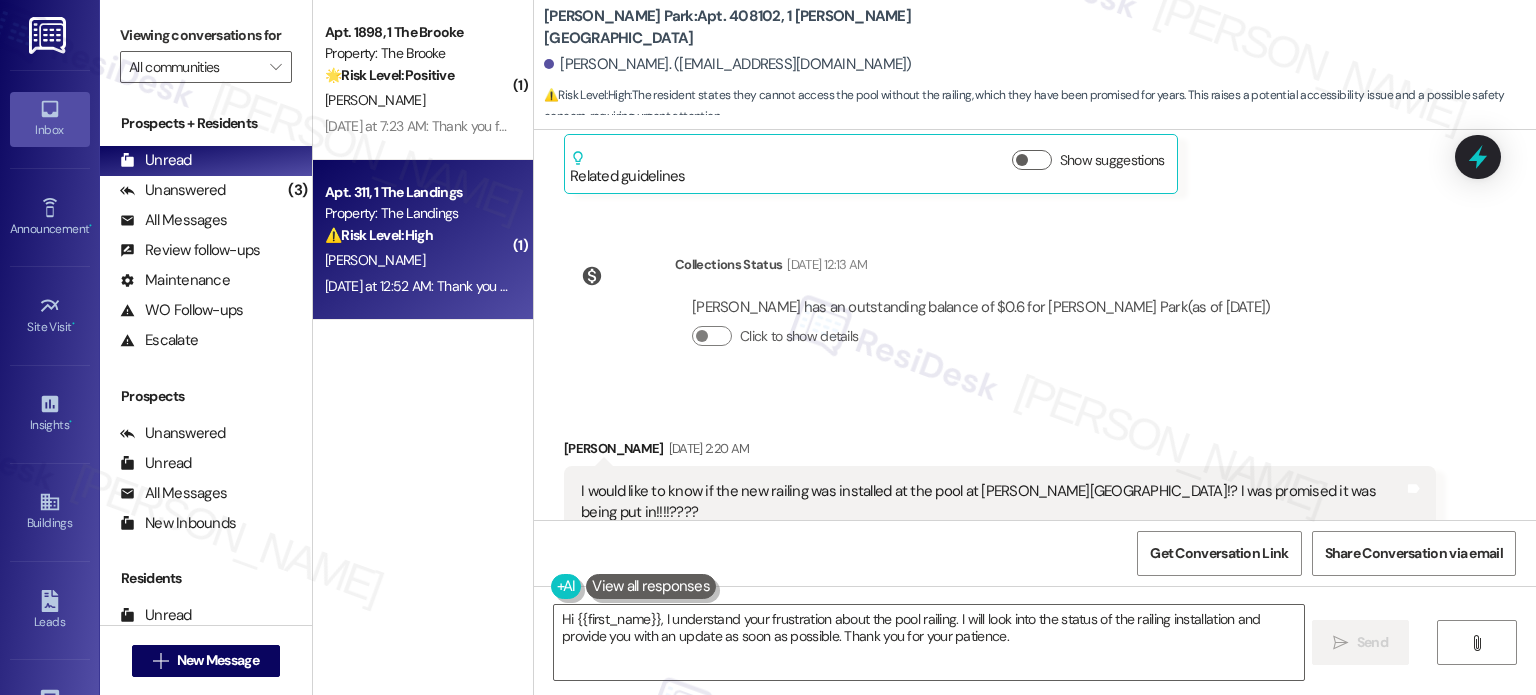 click on "[PERSON_NAME]" at bounding box center [417, 260] 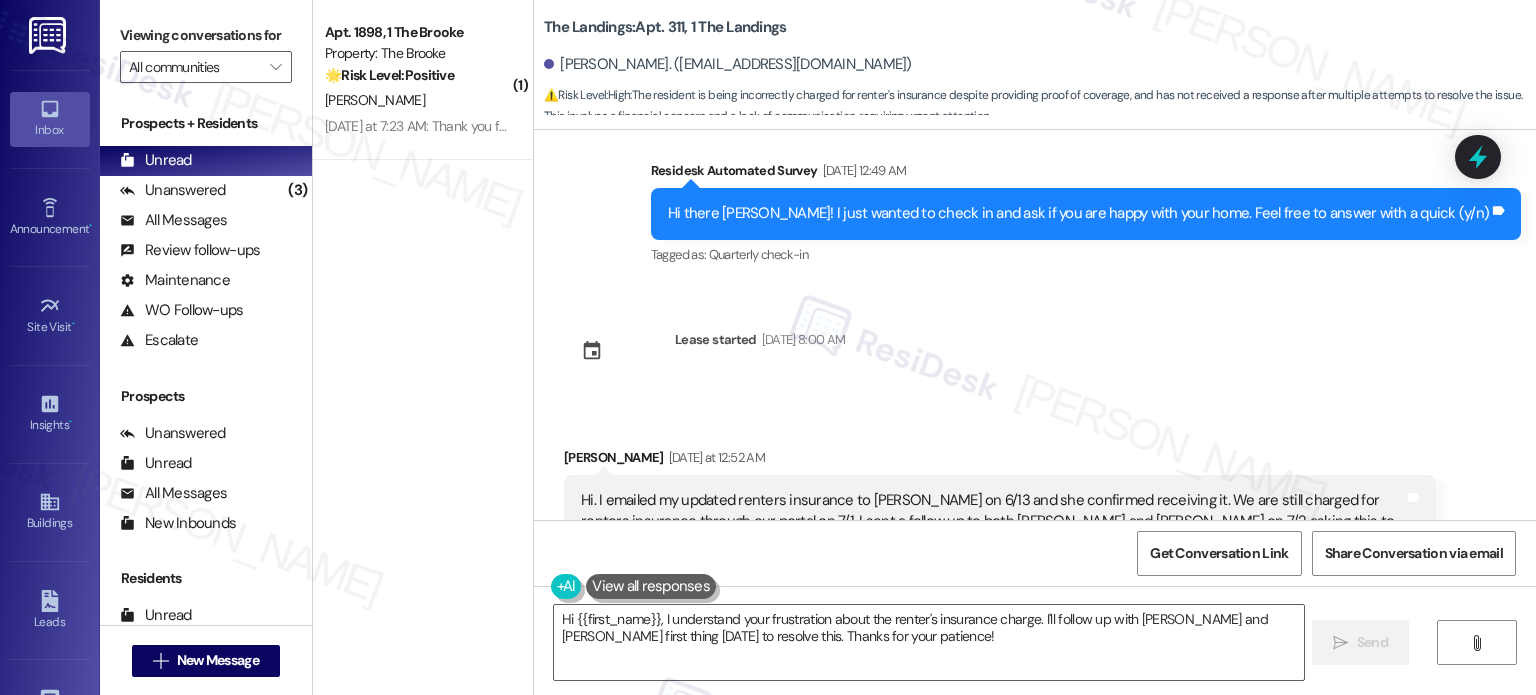 scroll, scrollTop: 1768, scrollLeft: 0, axis: vertical 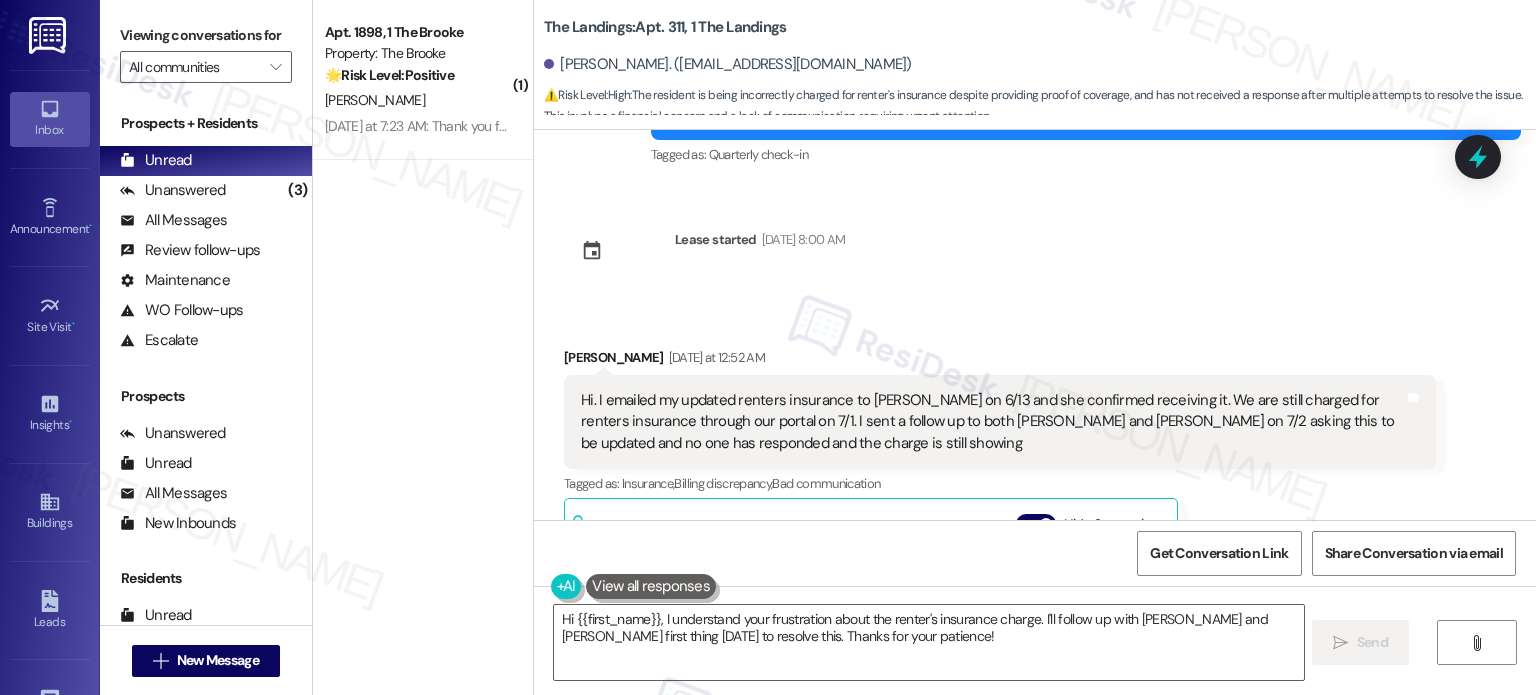 click on "Hi. I emailed my updated renters insurance to [PERSON_NAME] on 6/13 and she confirmed receiving it. We are still charged for renters insurance through our portal on 7/1. I sent a follow up to both [PERSON_NAME] and [PERSON_NAME] on 7/2 asking this to be updated and no one has responded and the charge is still showing" at bounding box center (992, 422) 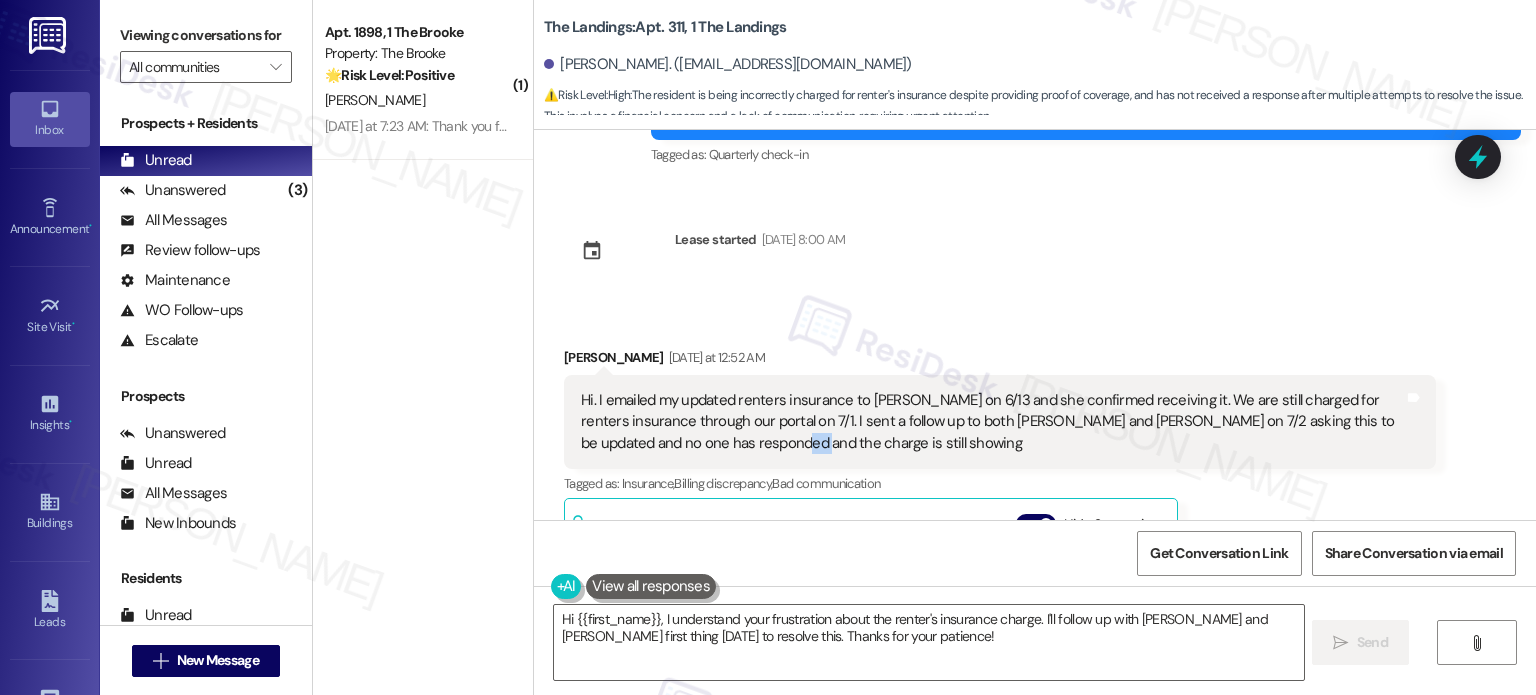 click on "Hi. I emailed my updated renters insurance to [PERSON_NAME] on 6/13 and she confirmed receiving it. We are still charged for renters insurance through our portal on 7/1. I sent a follow up to both [PERSON_NAME] and [PERSON_NAME] on 7/2 asking this to be updated and no one has responded and the charge is still showing" at bounding box center (992, 422) 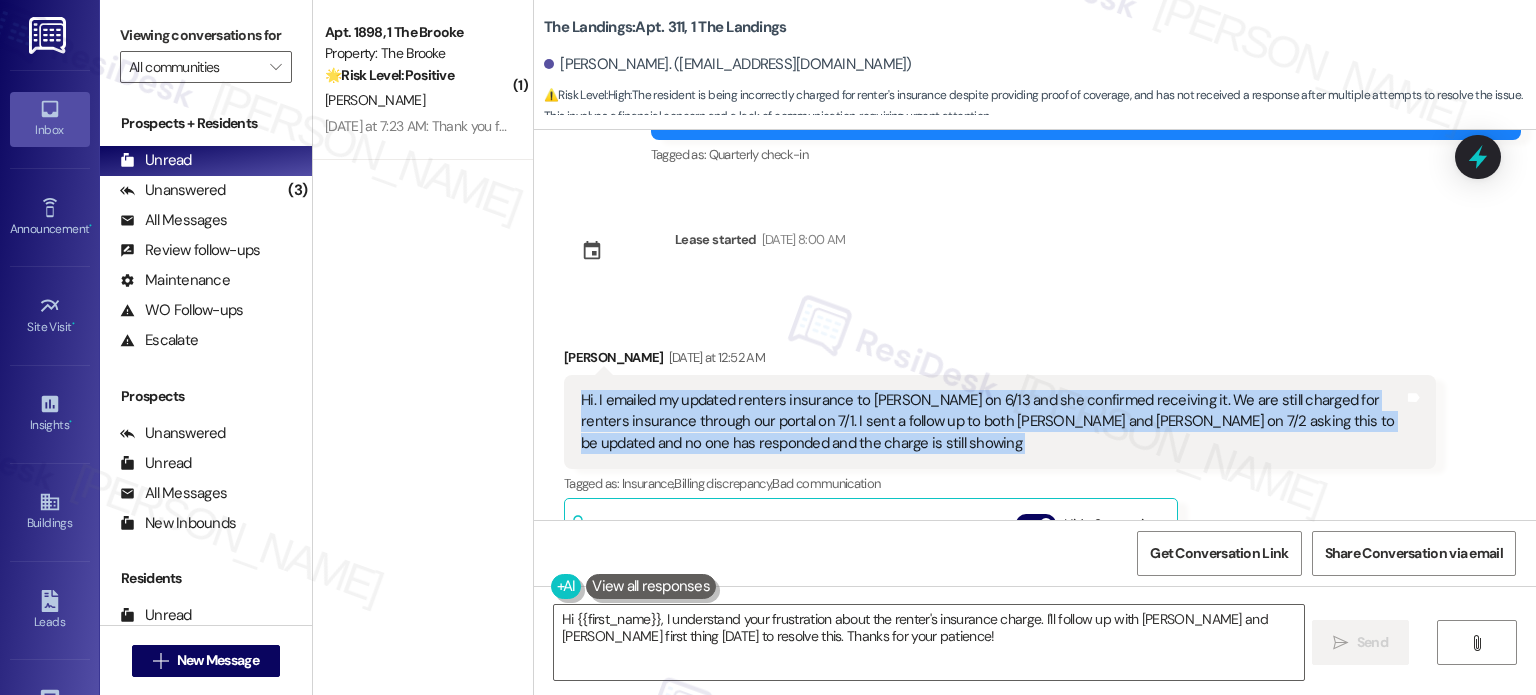 click on "Hi. I emailed my updated renters insurance to [PERSON_NAME] on 6/13 and she confirmed receiving it. We are still charged for renters insurance through our portal on 7/1. I sent a follow up to both [PERSON_NAME] and [PERSON_NAME] on 7/2 asking this to be updated and no one has responded and the charge is still showing" at bounding box center [992, 422] 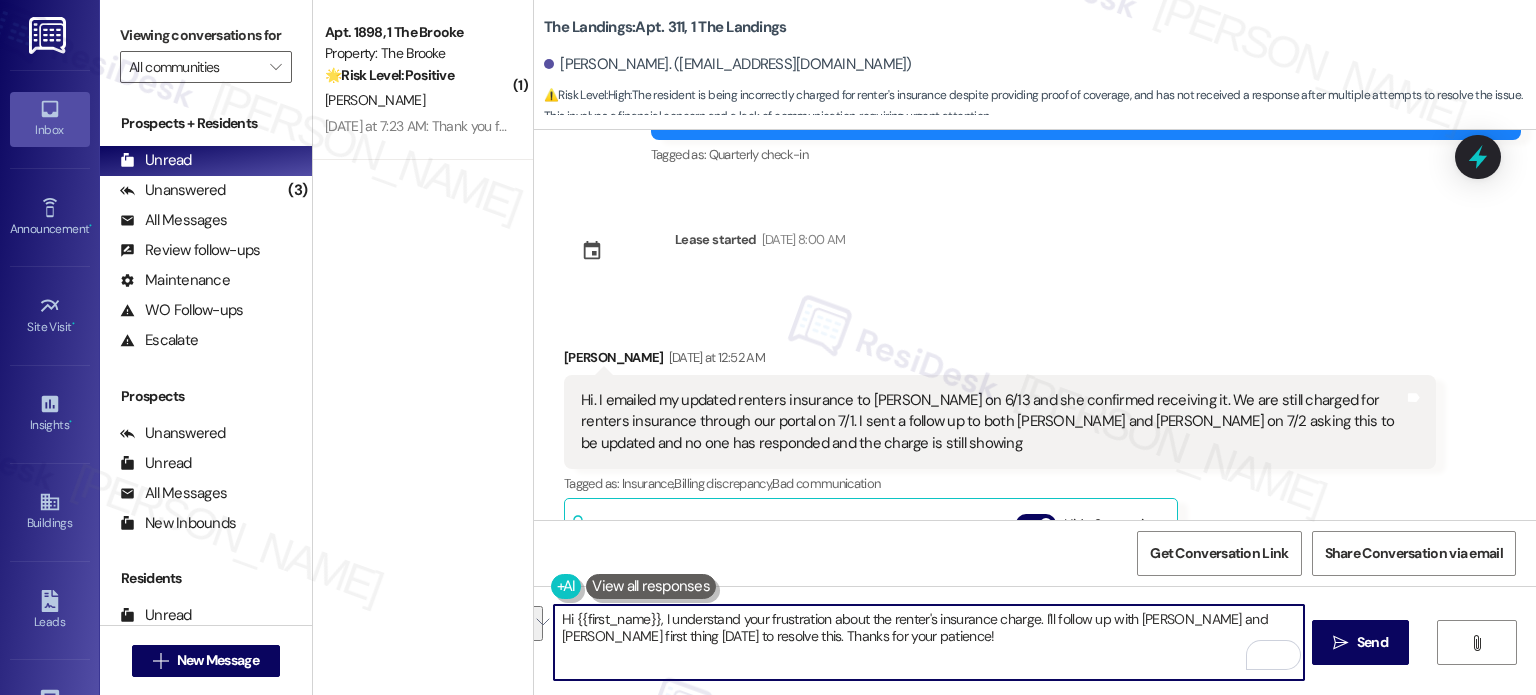 drag, startPoint x: 1125, startPoint y: 617, endPoint x: 1179, endPoint y: 703, distance: 101.54802 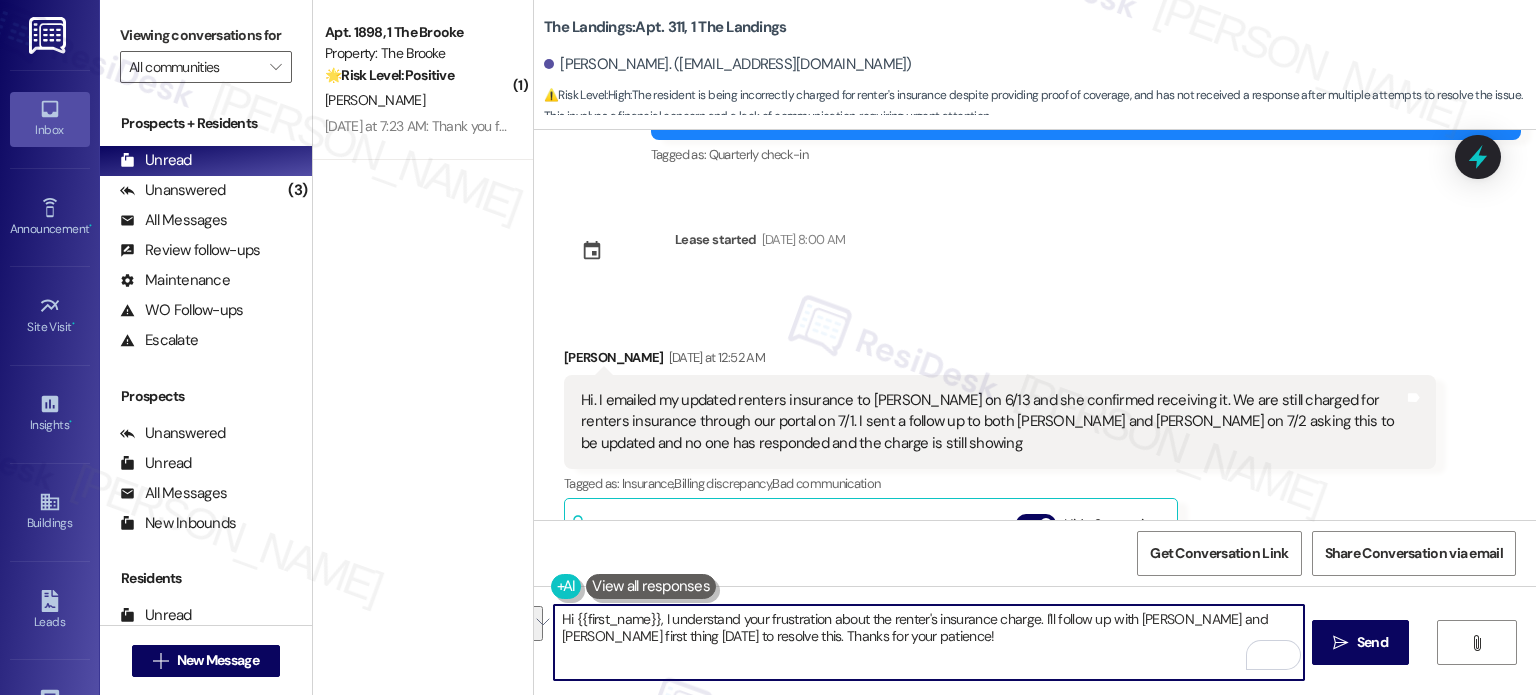 click on "Inbox   Go to Inbox Announcement   • Send A Text Announcement Site Visit   • Go to Site Visit Insights   • Go to Insights Buildings   Go to Buildings Leads   Go to Leads Templates   • Go to Templates Account   Go to Account Support   Go to Support Viewing conversations for All communities  Prospects + Residents Unread (0) Unread: Any message you haven't read yet will show up here Unanswered (3) Unanswered: ResiDesk identifies open questions and unanswered conversations so you can respond to them. All Messages (undefined) All Messages: This is your inbox. All of your tenant messages will show up here. Review follow-ups (undefined) Review follow-ups: [PERSON_NAME] identifies open review candidates and conversations so you can respond to them. Maintenance (undefined) Maintenance: ResiDesk identifies conversations around maintenance or work orders from the last 14 days so you can respond to them. WO Follow-ups (undefined) Escalate (undefined) Prospects Unanswered (0) Unread (0) All Messages (undefined) (0)" at bounding box center [768, 347] 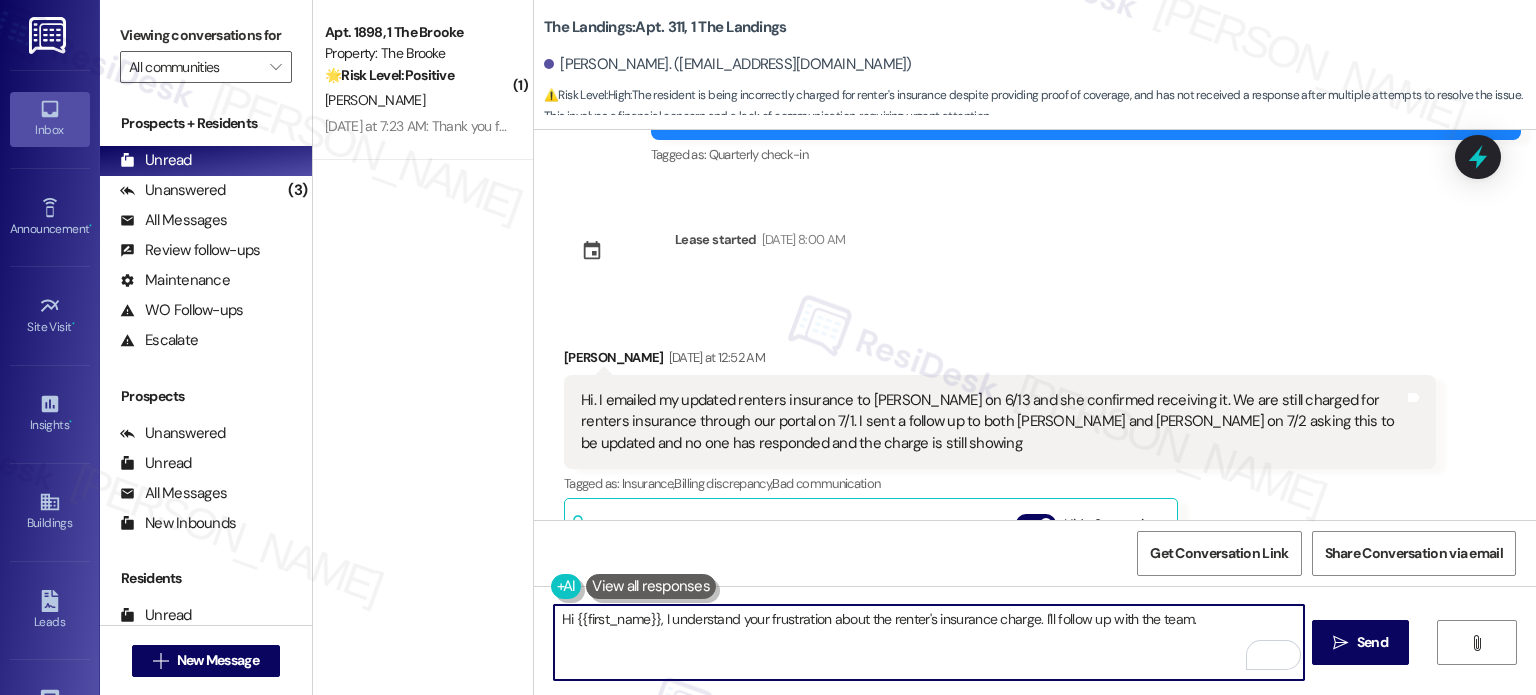 click on "Hi {{first_name}}, I understand your frustration about the renter's insurance charge. I'll follow up with the team." at bounding box center (928, 642) 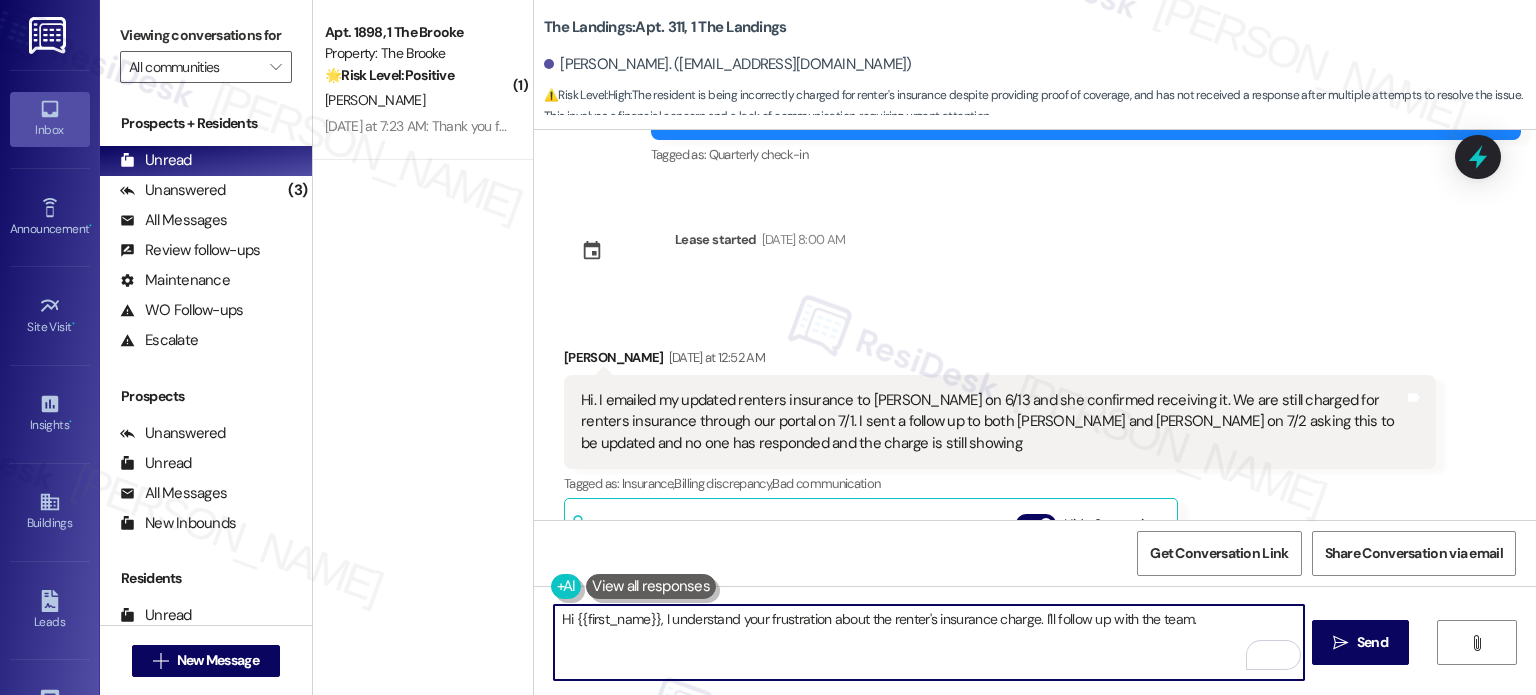 drag, startPoint x: 1180, startPoint y: 617, endPoint x: 1199, endPoint y: 626, distance: 21.023796 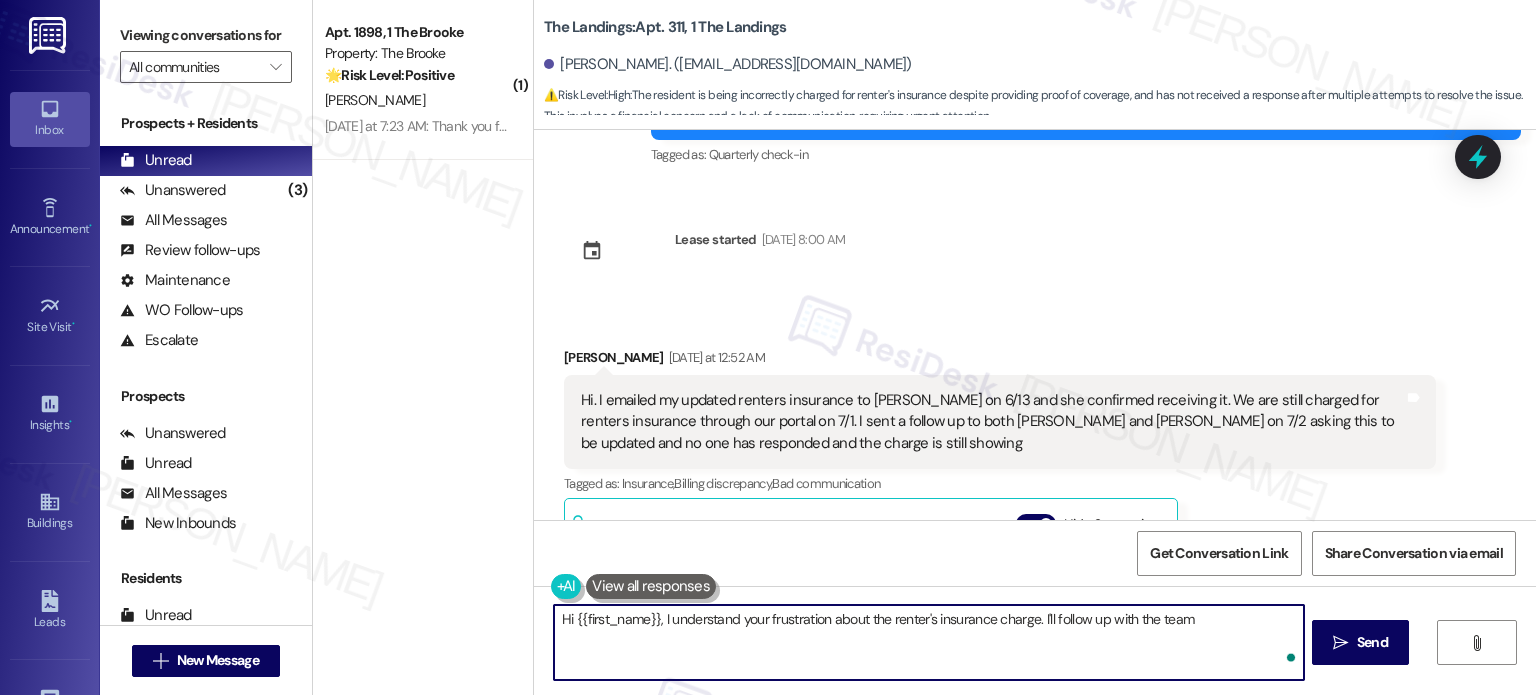 paste on "and I'll let you know once I have more information. We appreciate your patience." 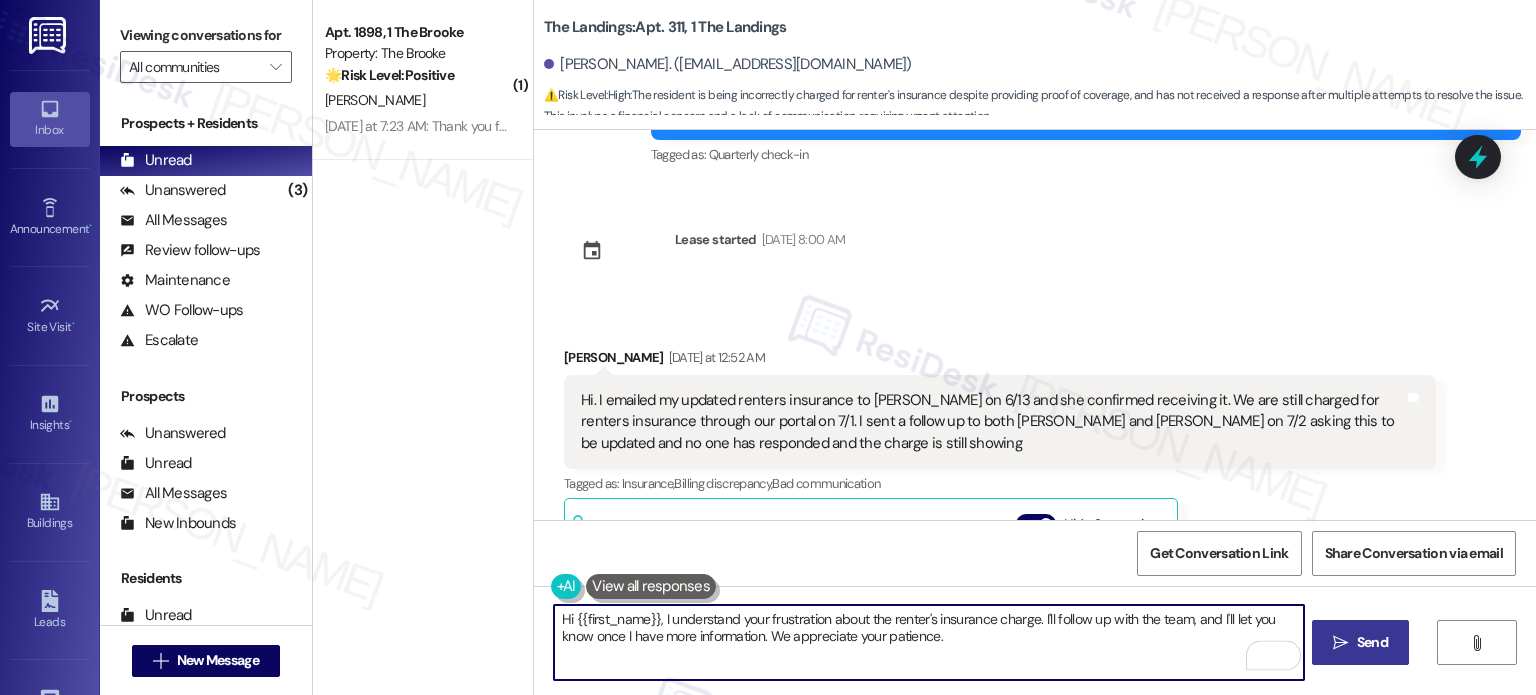 type on "Hi {{first_name}}, I understand your frustration about the renter's insurance charge. I'll follow up with the team, and I'll let you know once I have more information. We appreciate your patience." 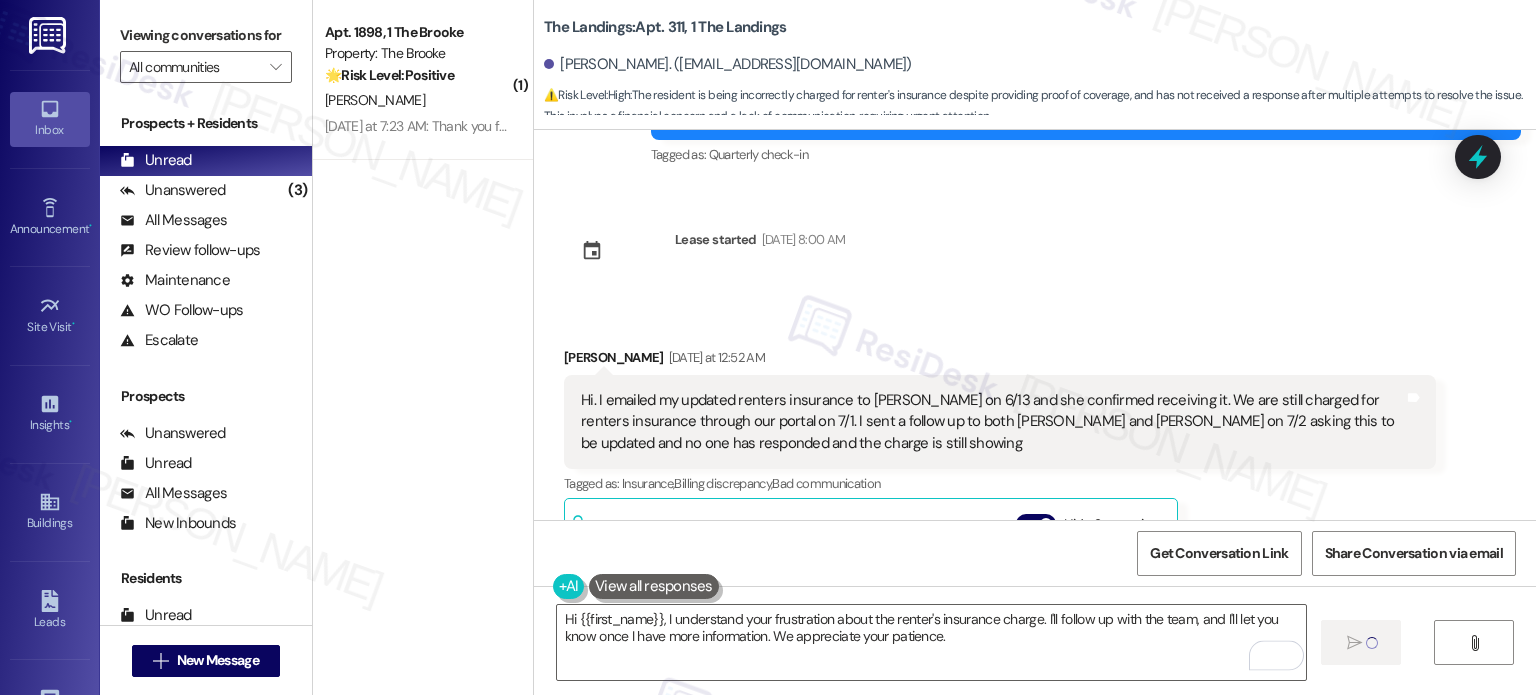 type 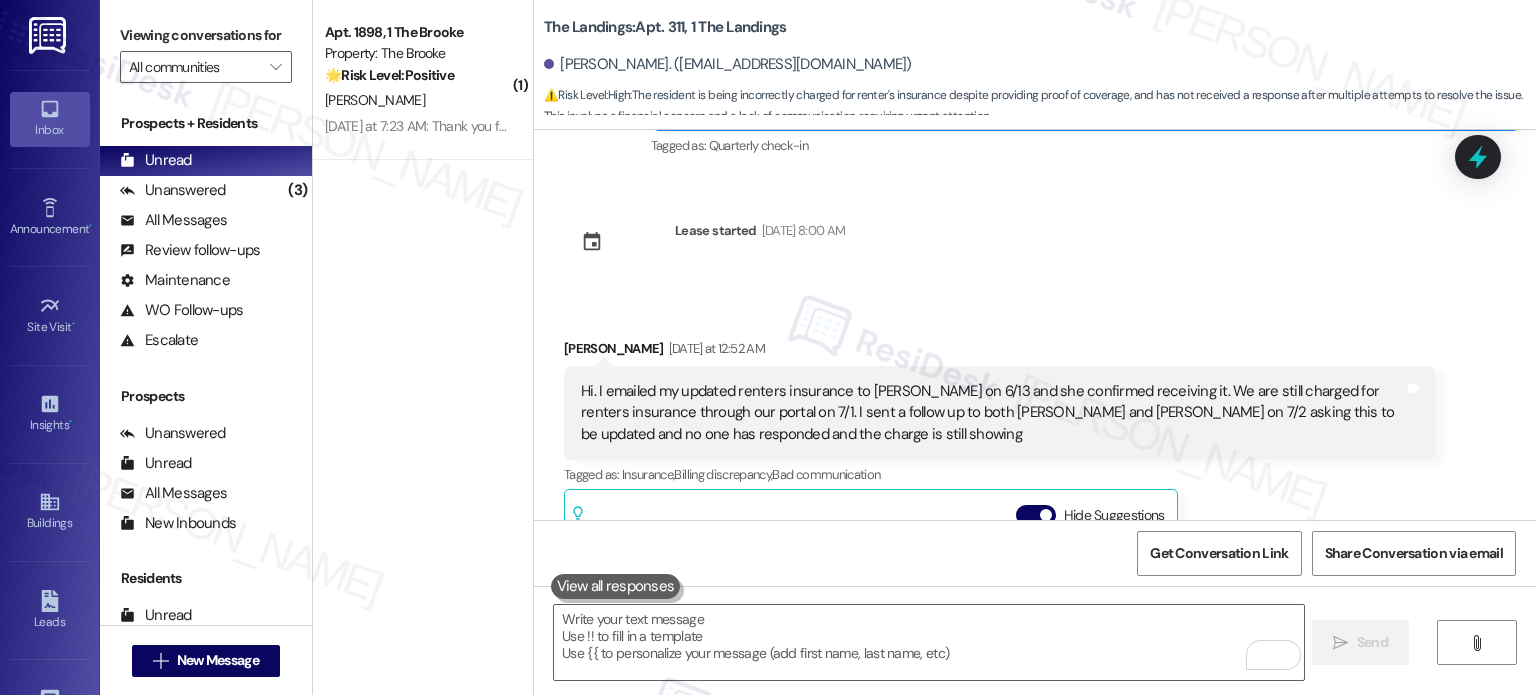 scroll, scrollTop: 1728, scrollLeft: 0, axis: vertical 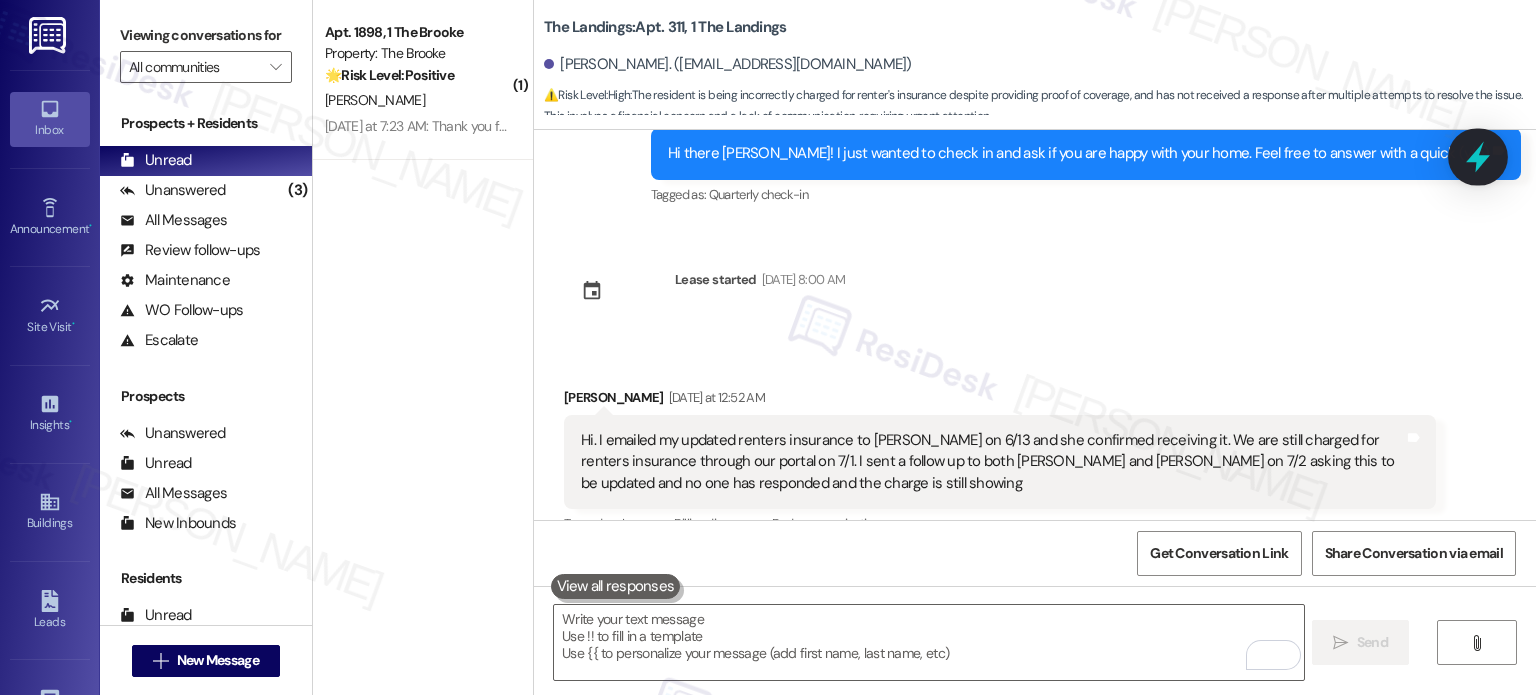 click 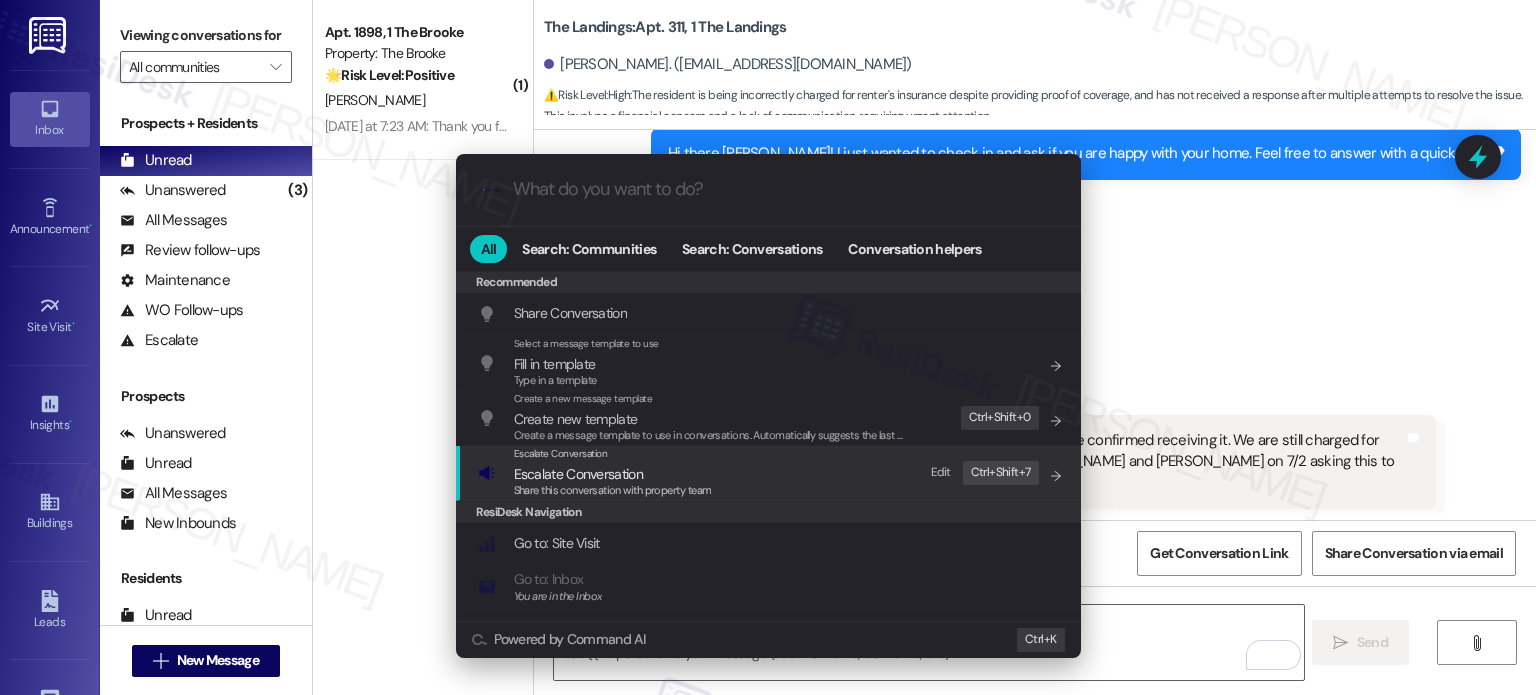click on "Escalate Conversation" at bounding box center (578, 474) 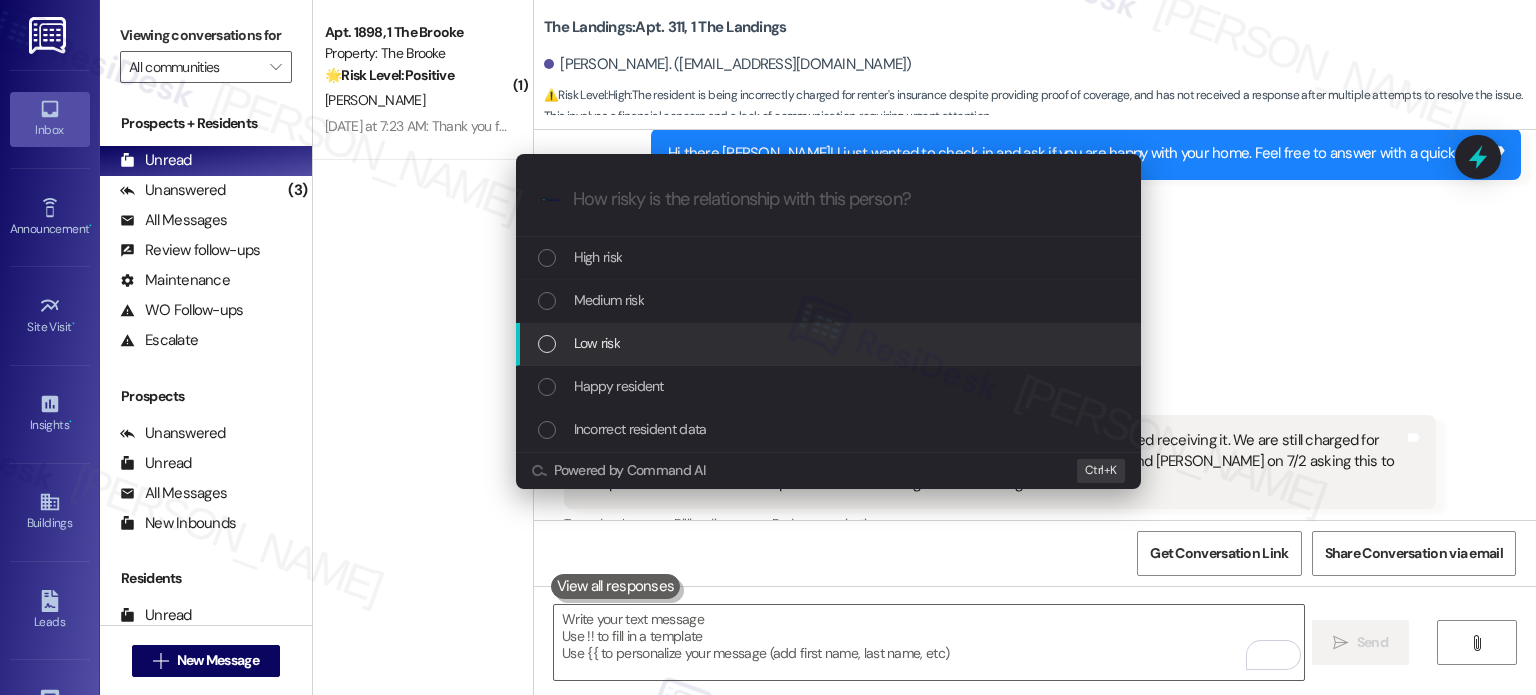 click on "Low risk" at bounding box center [597, 343] 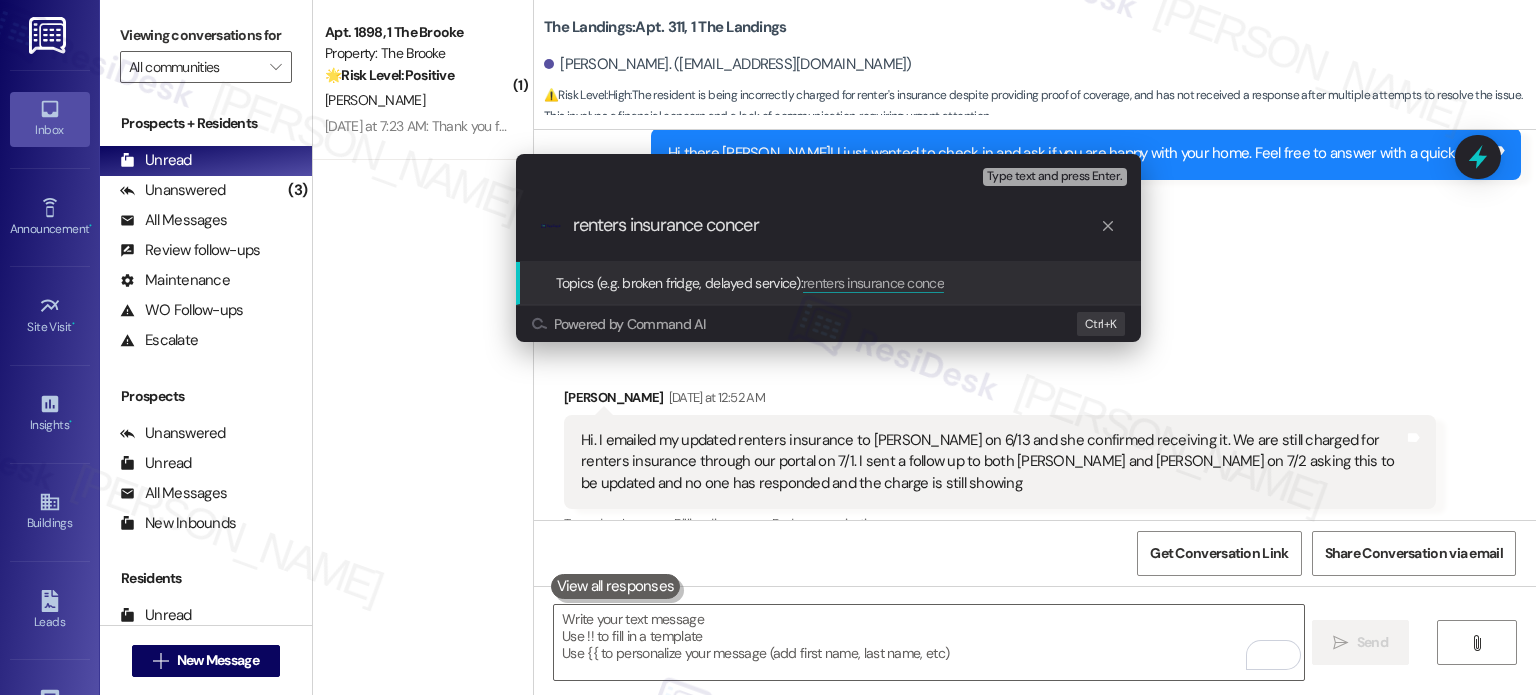 type on "renters insurance concern" 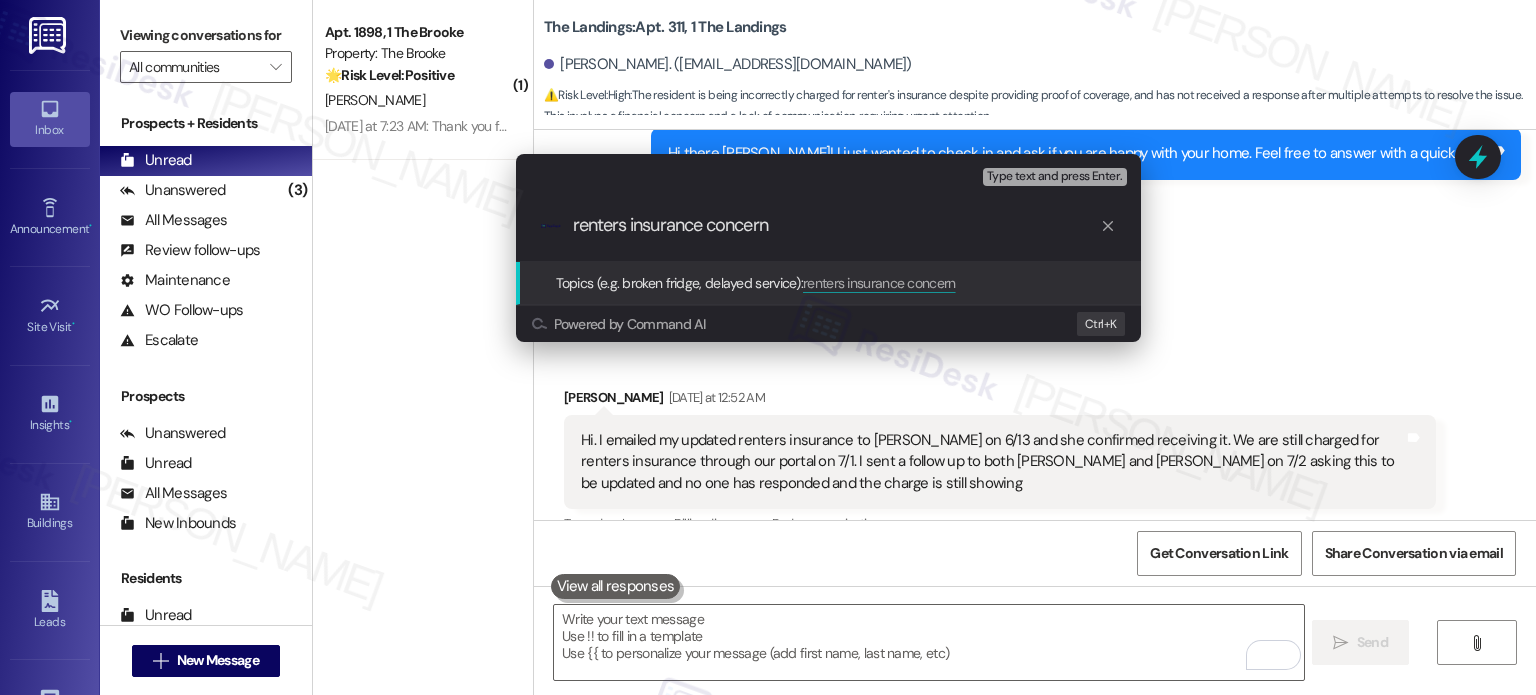 type 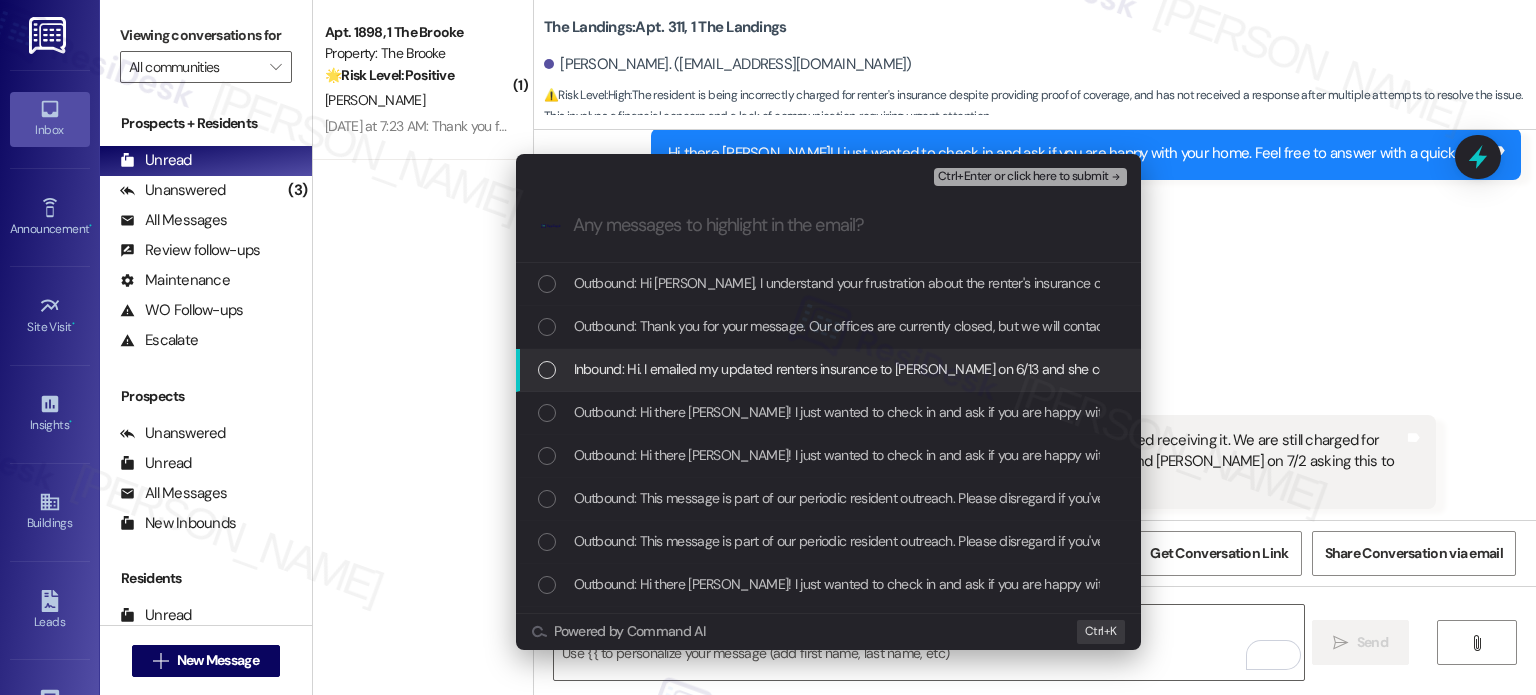 click on "Inbound: Hi. I emailed my updated renters insurance to [PERSON_NAME] on 6/13 and she confirmed receiving it. We are still charged for renters insurance through our portal on 7/1. I sent a follow up to both [PERSON_NAME] and [PERSON_NAME] on 7/2 asking this to be updated and no one has responded and the charge is still showing" at bounding box center [1543, 369] 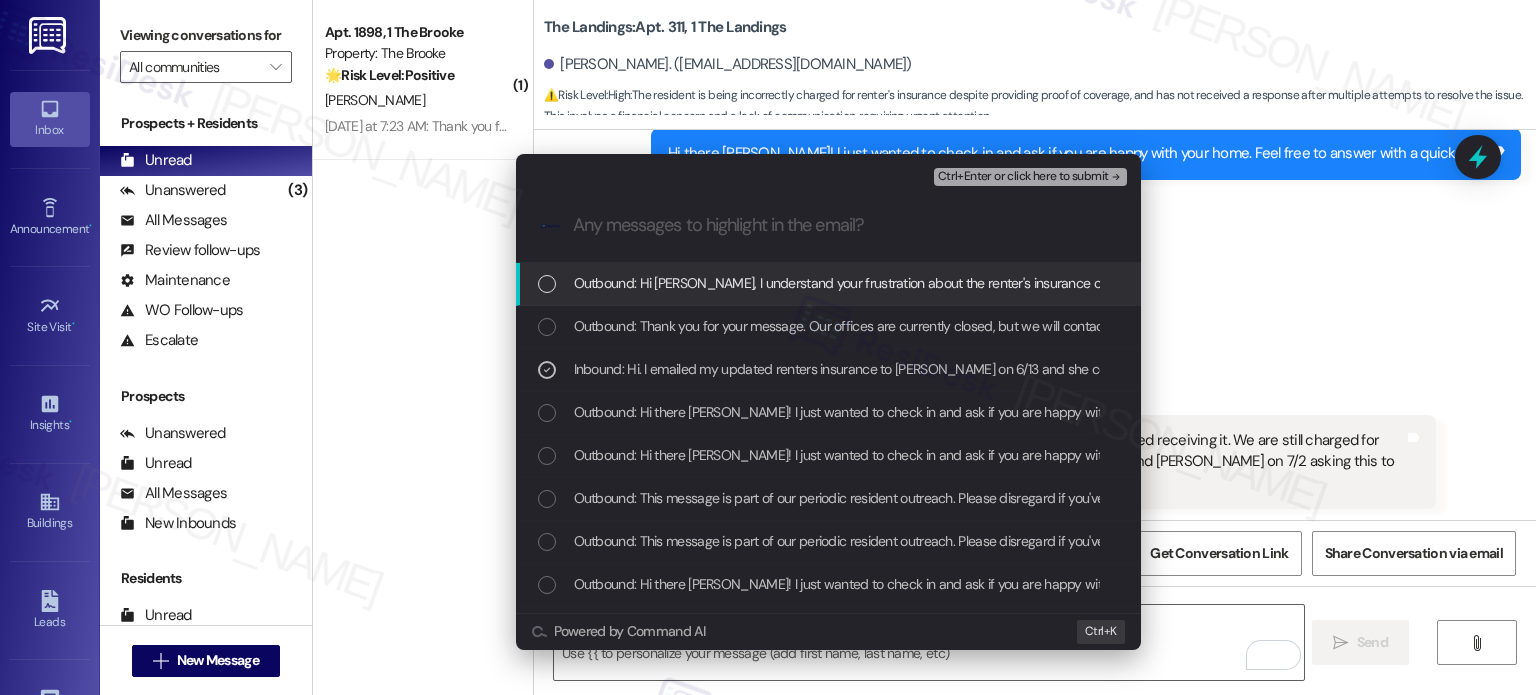 click on "Ctrl+Enter or click here to submit" at bounding box center (1023, 177) 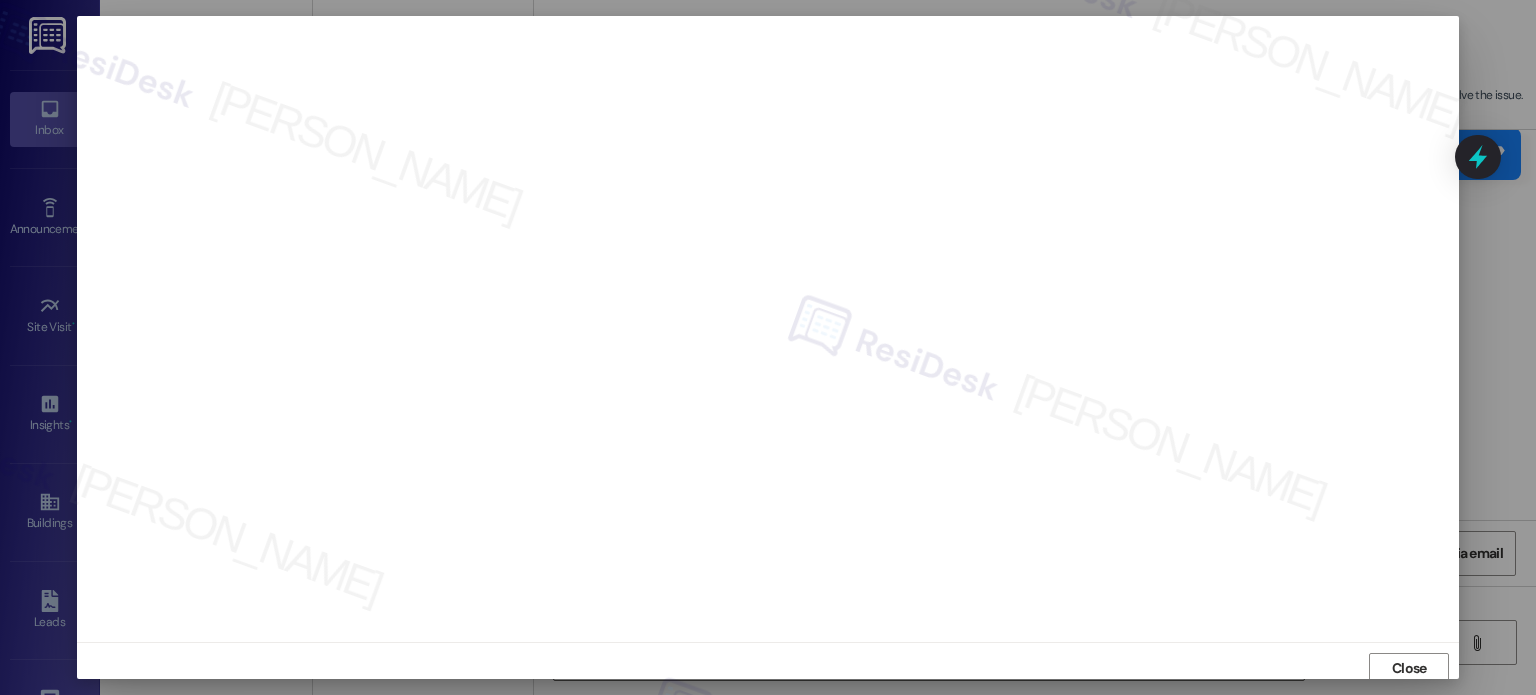 scroll, scrollTop: 5, scrollLeft: 0, axis: vertical 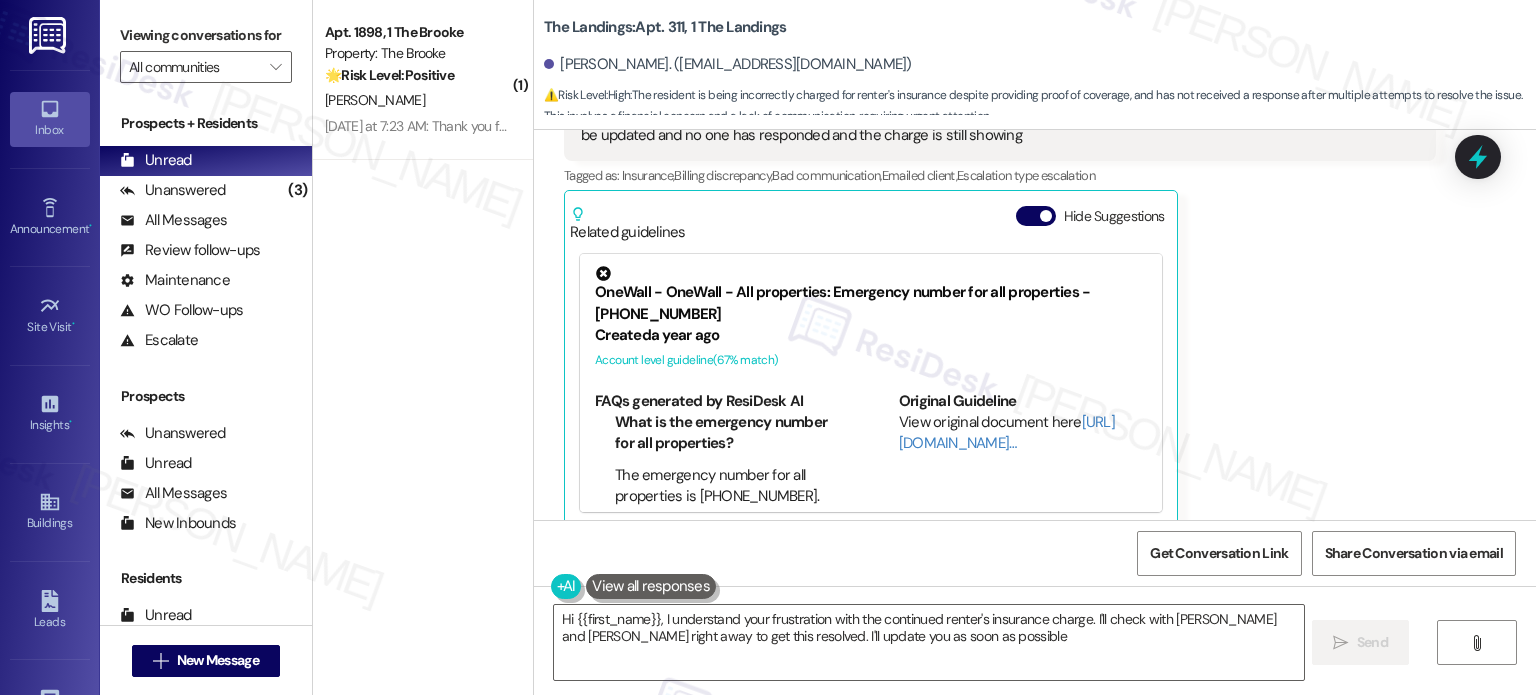 type on "Hi {{first_name}}, I understand your frustration with the continued renter's insurance charge. I'll check with [PERSON_NAME] and [PERSON_NAME] right away to get this resolved. I'll update you as soon as possible!" 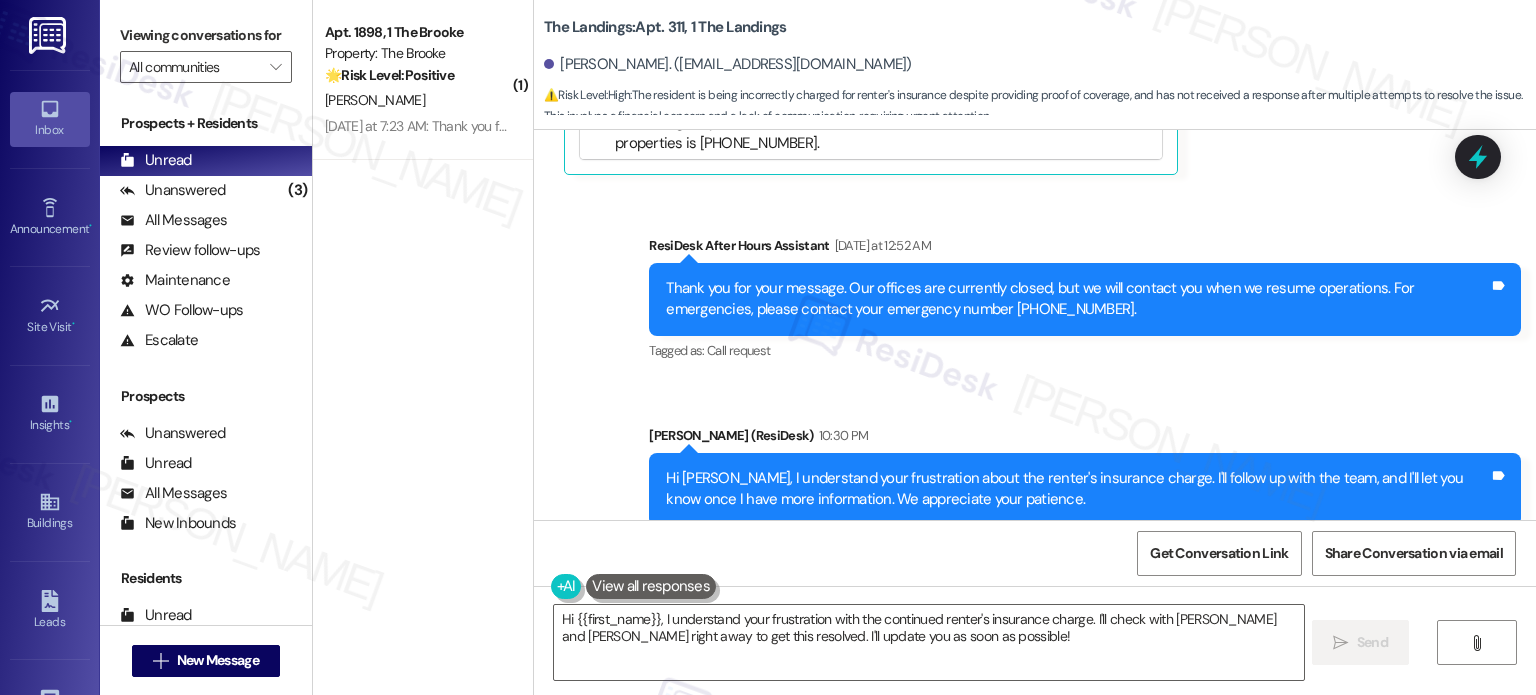 scroll, scrollTop: 2458, scrollLeft: 0, axis: vertical 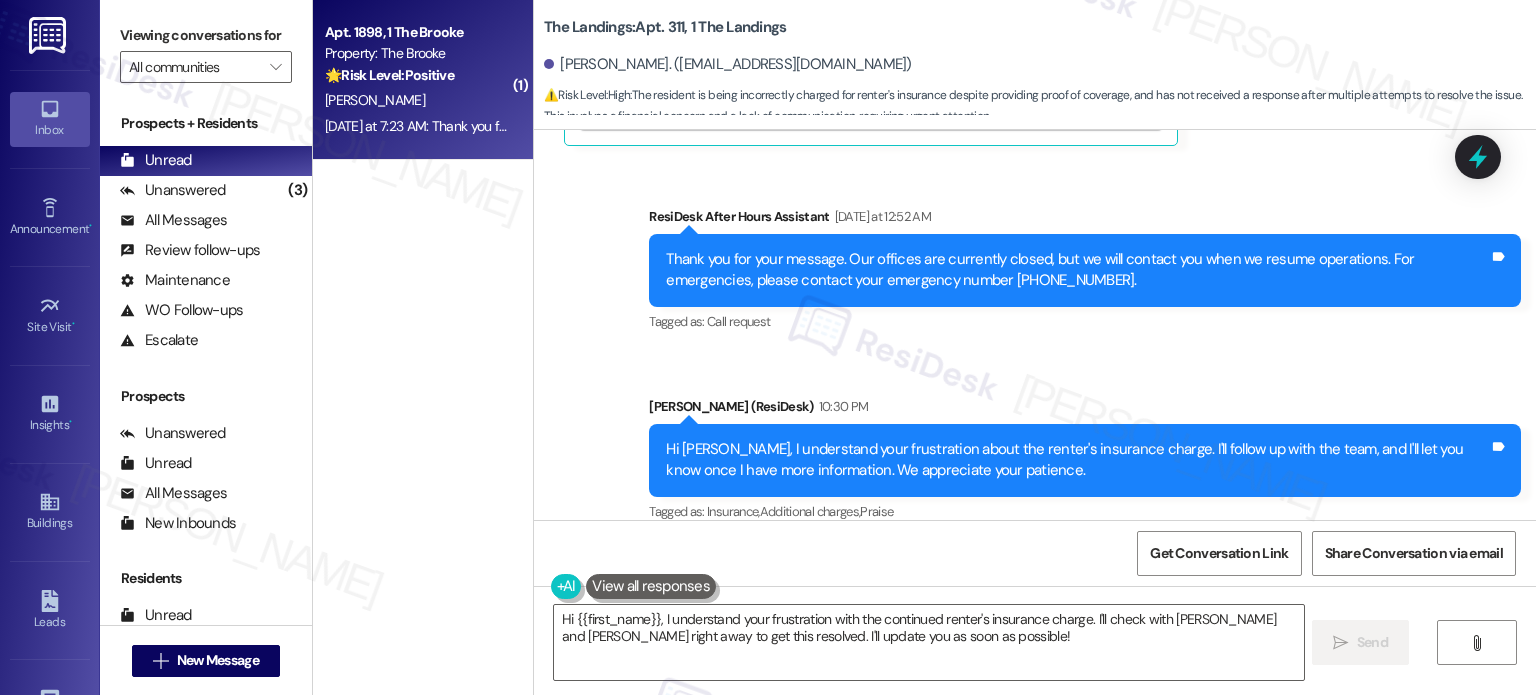 click on "[DATE] at 7:23 AM: Thank you for your message. Our offices are currently closed, but we will contact you when we resume operations. For emergencies, please contact your emergency number [PHONE_NUMBER]. [DATE] at 7:23 AM: Thank you for your message. Our offices are currently closed, but we will contact you when we resume operations. For emergencies, please contact your emergency number [PHONE_NUMBER]." at bounding box center [937, 126] 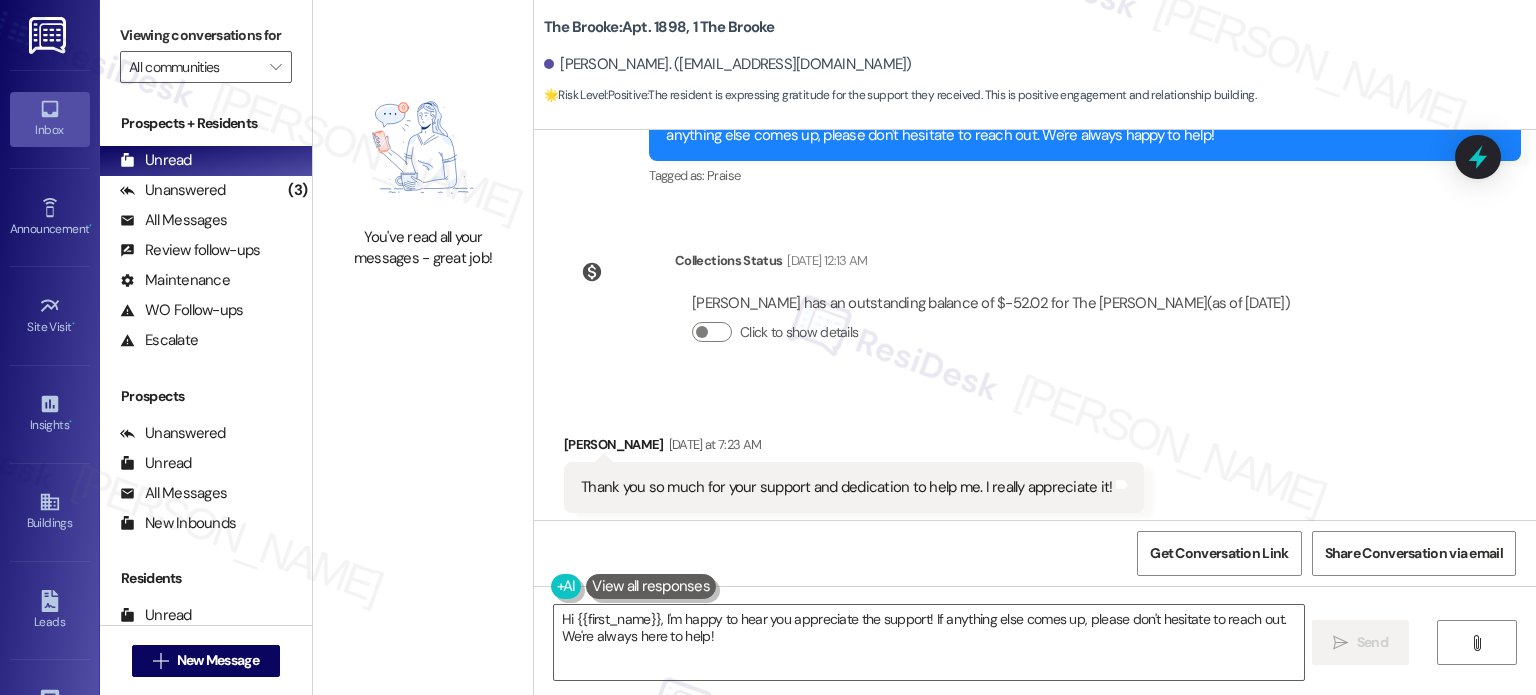 scroll, scrollTop: 11906, scrollLeft: 0, axis: vertical 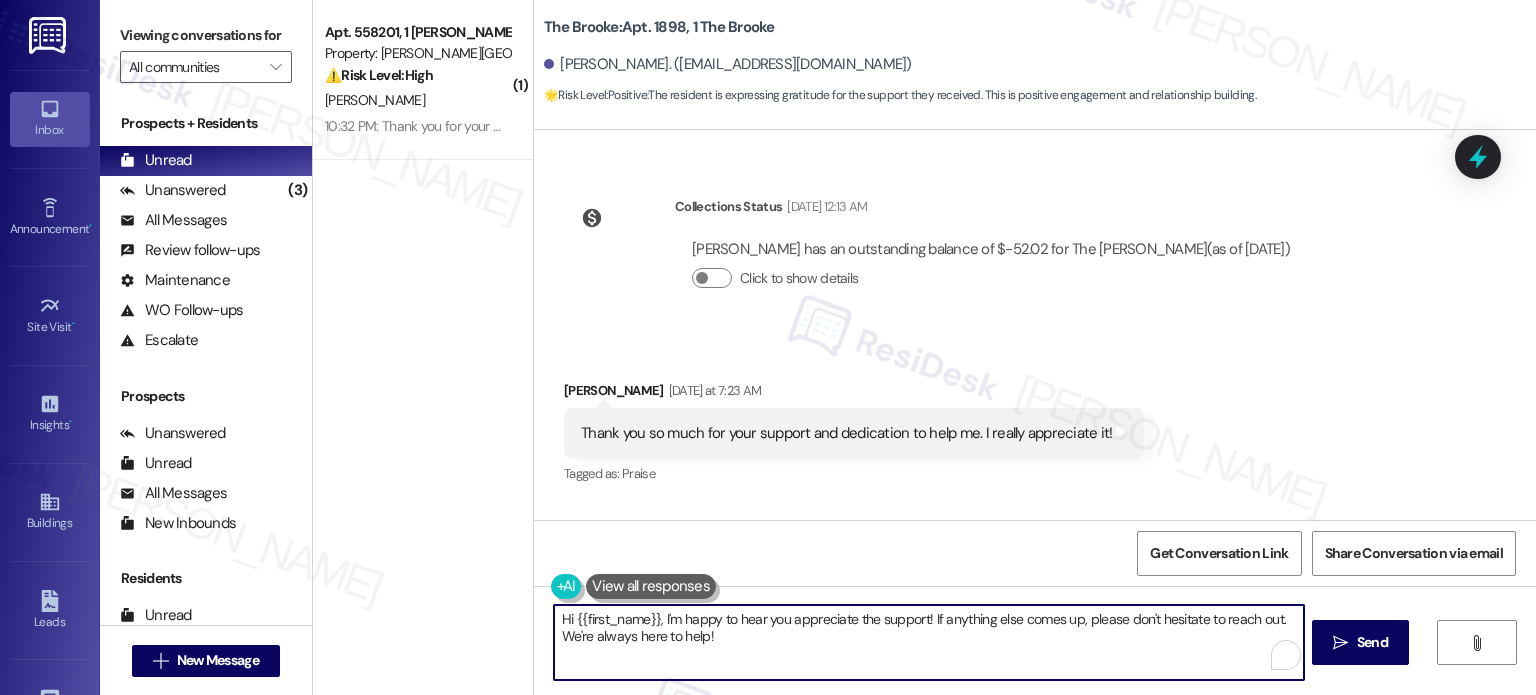 click on "Hi {{first_name}}, I'm happy to hear you appreciate the support! If anything else comes up, please don't hesitate to reach out. We're always here to help!" at bounding box center [928, 642] 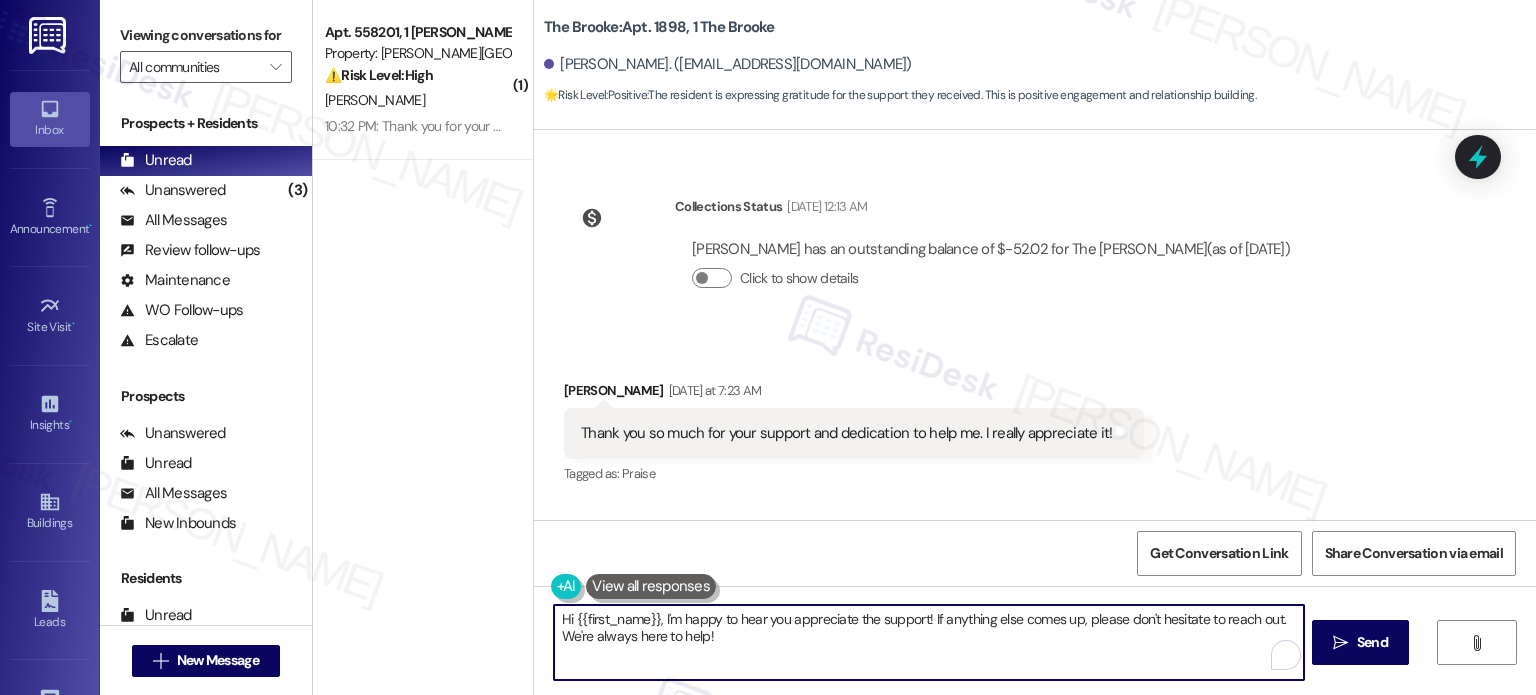click on "Hi {{first_name}}, I'm happy to hear you appreciate the support! If anything else comes up, please don't hesitate to reach out. We're always here to help!" at bounding box center (928, 642) 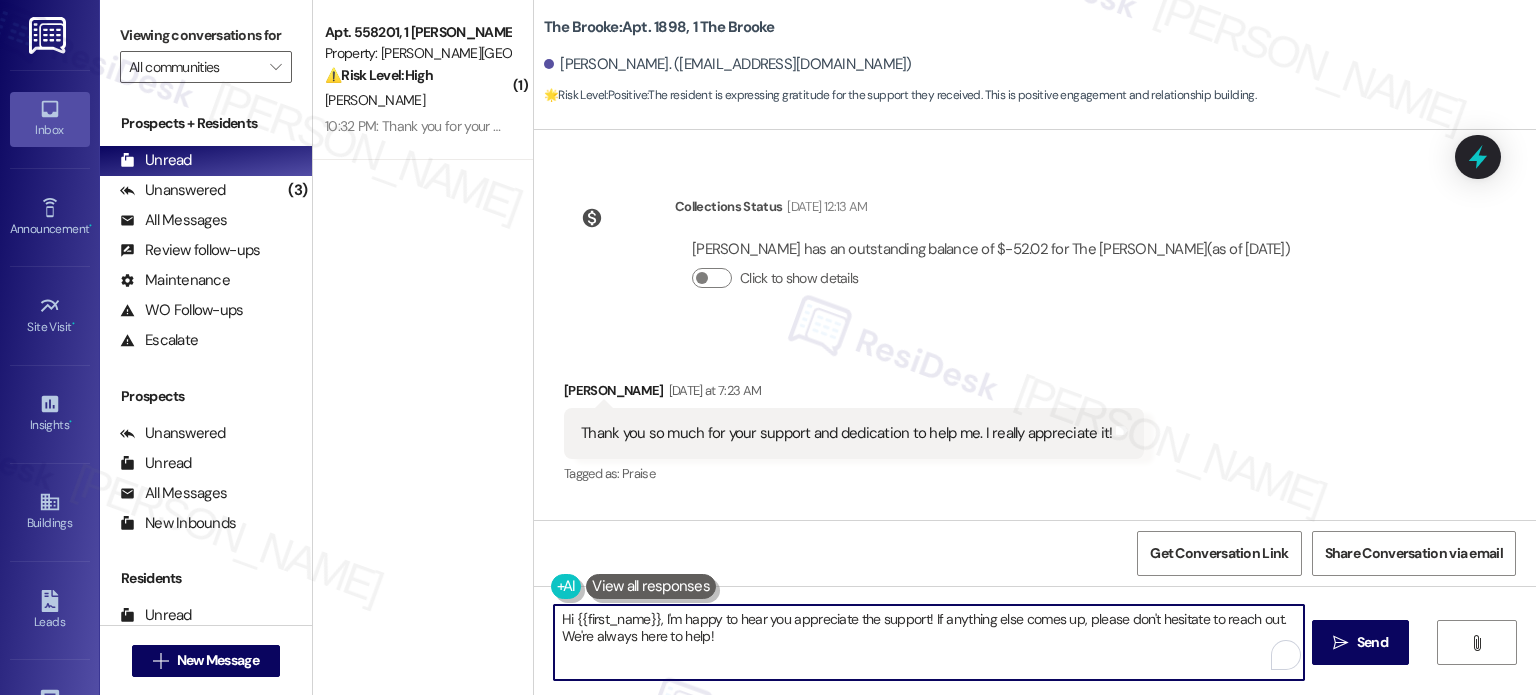 click on "Hi {{first_name}}, I'm happy to hear you appreciate the support! If anything else comes up, please don't hesitate to reach out. We're always here to help!" at bounding box center [928, 642] 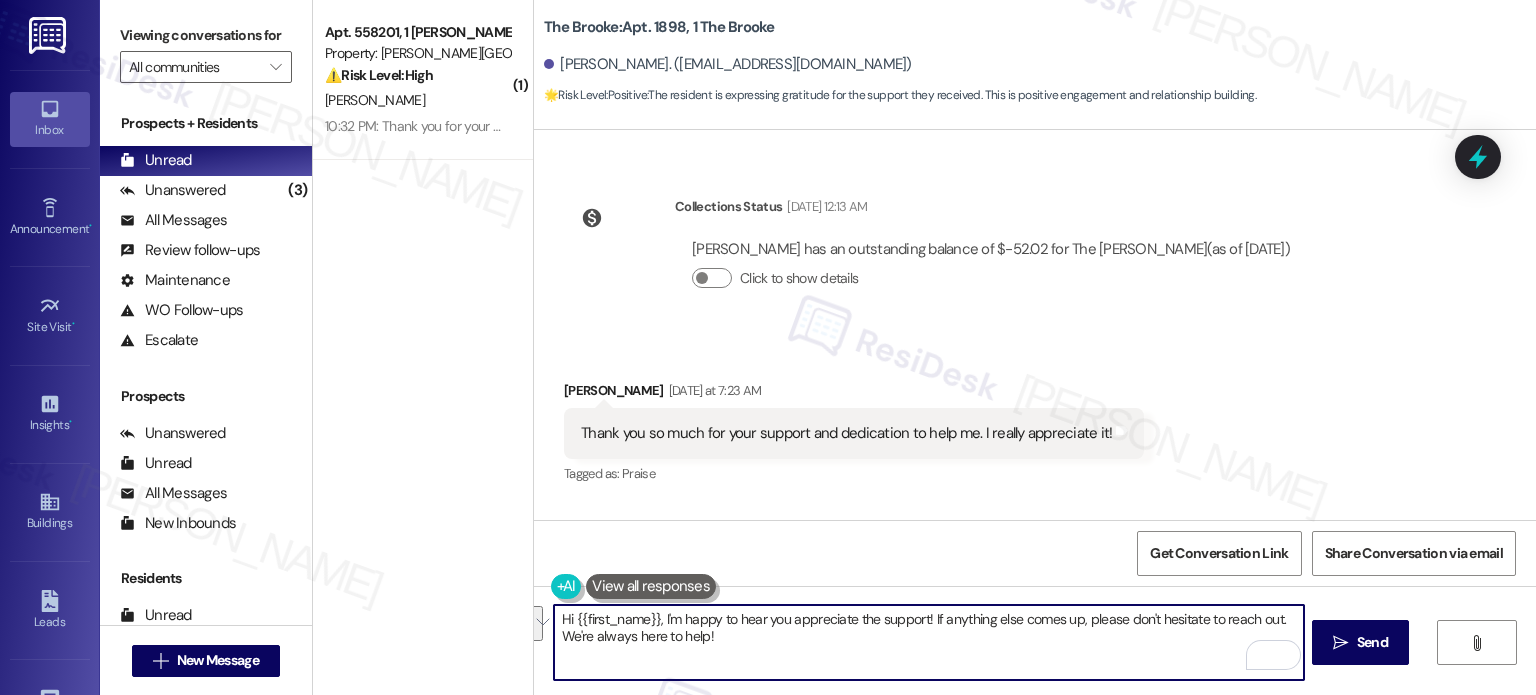 paste on "You're welcome! Feel free to contact me if anything pops up!" 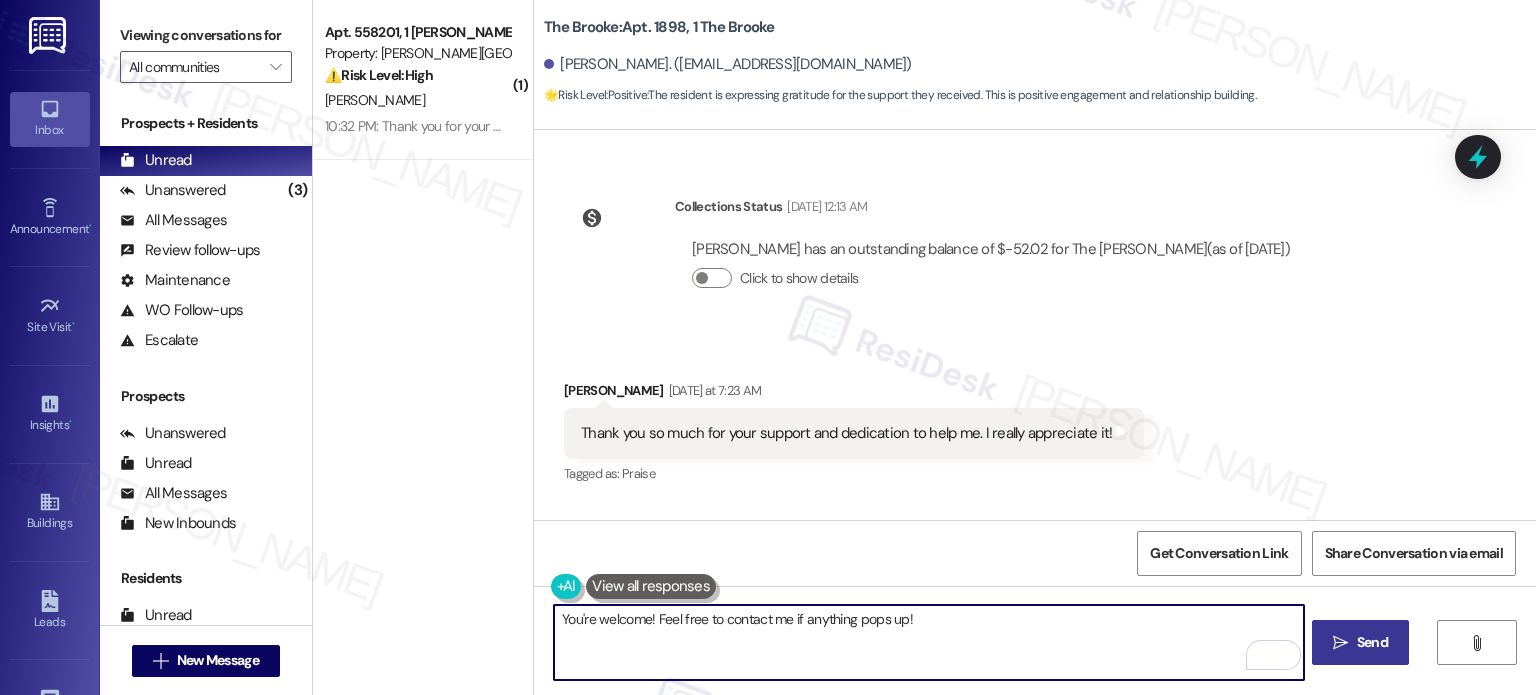 type on "You're welcome! Feel free to contact me if anything pops up!" 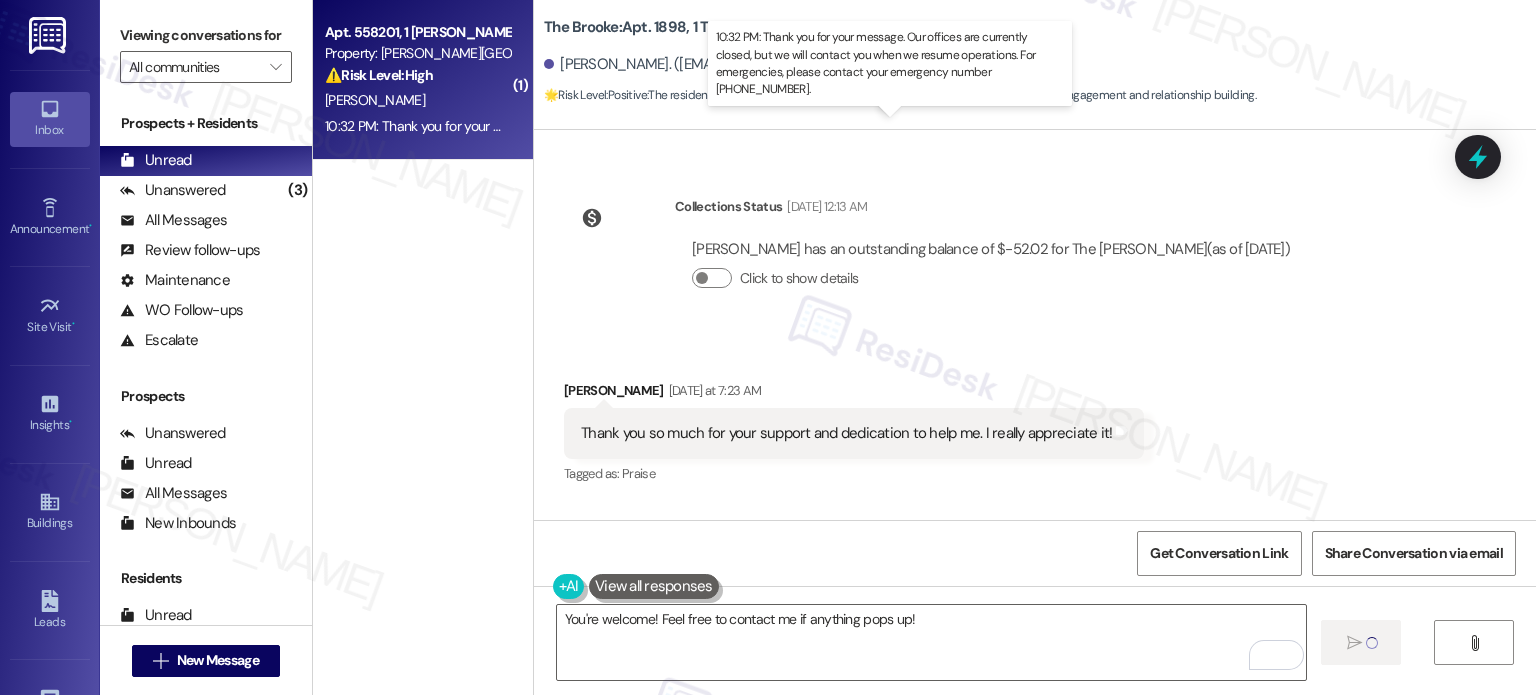 type 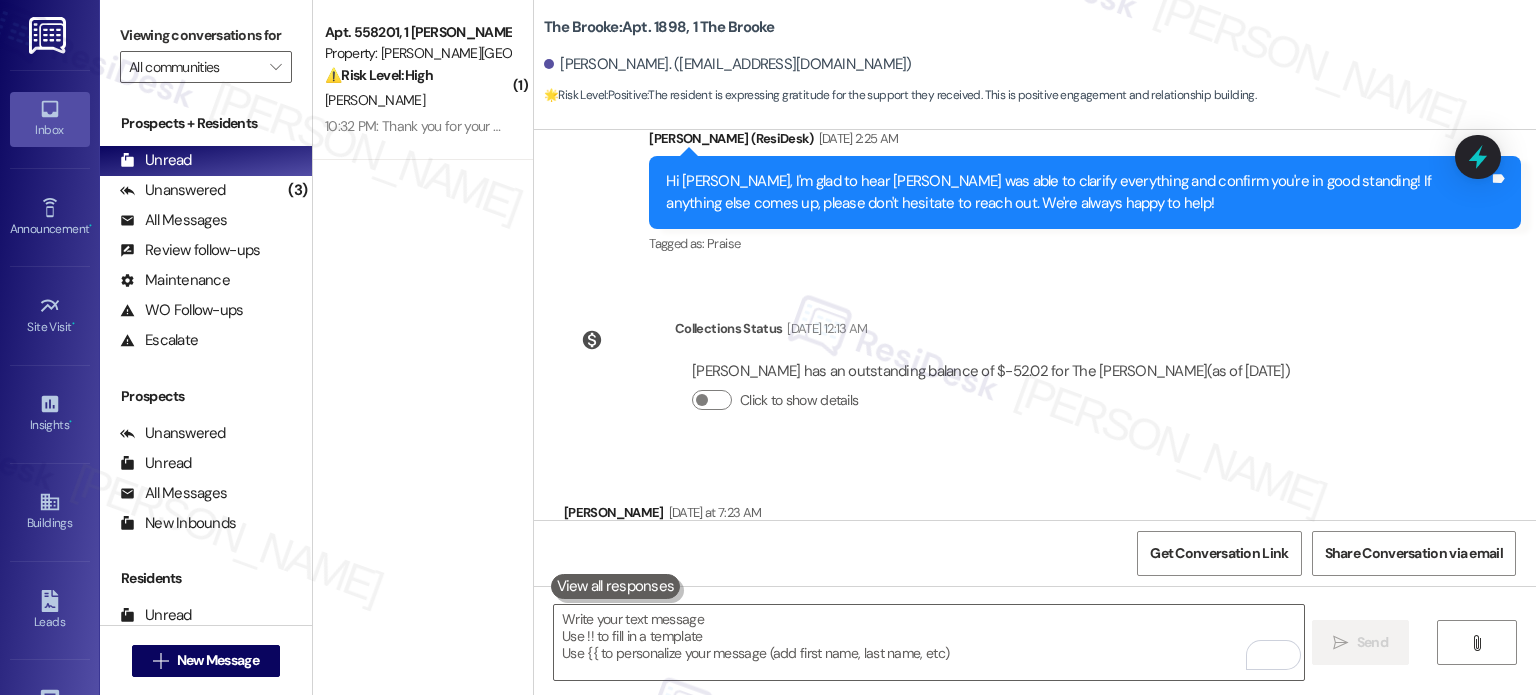 scroll, scrollTop: 11715, scrollLeft: 0, axis: vertical 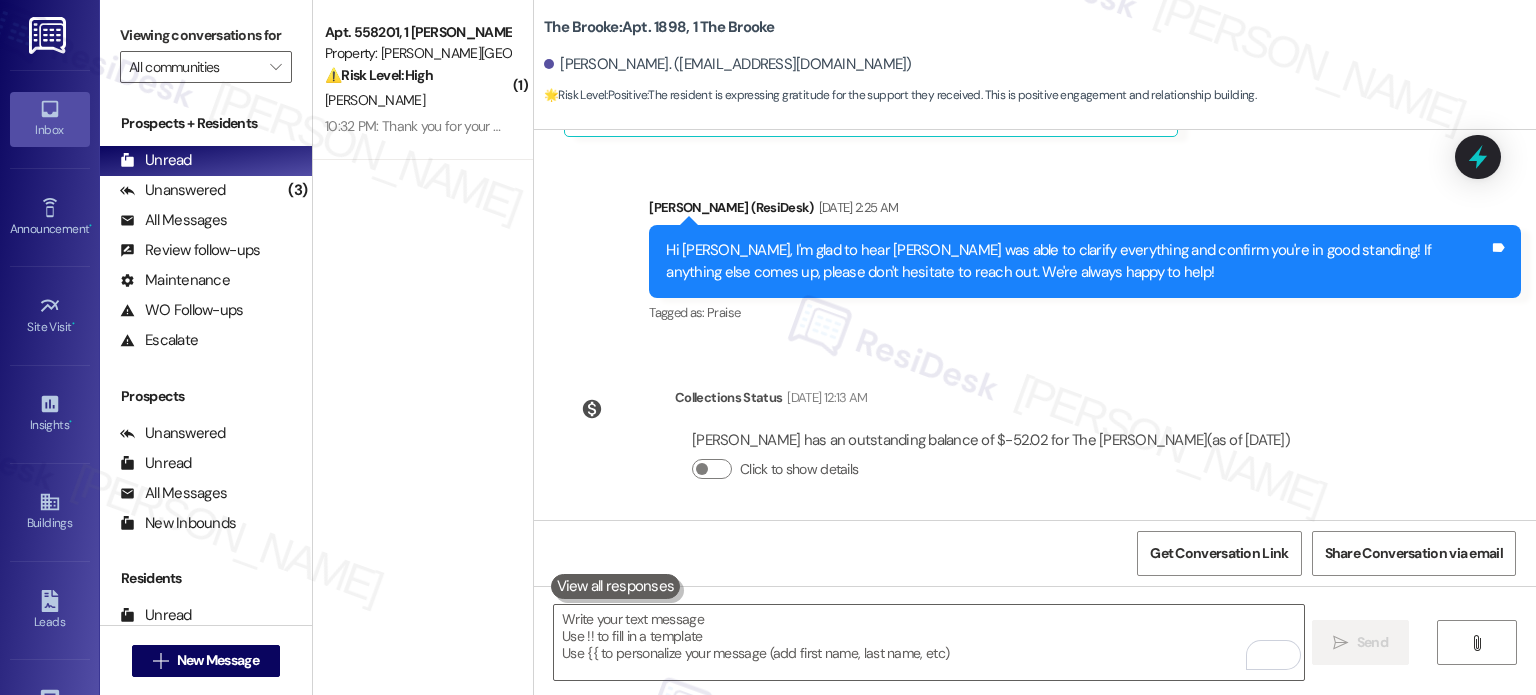 click on "10:32 PM: Thank you for your message. Our offices are currently closed, but we will contact you when we resume operations. For emergencies, please contact your emergency number [PHONE_NUMBER]. 10:32 PM: Thank you for your message. Our offices are currently closed, but we will contact you when we resume operations. For emergencies, please contact your emergency number [PHONE_NUMBER]." at bounding box center [913, 126] 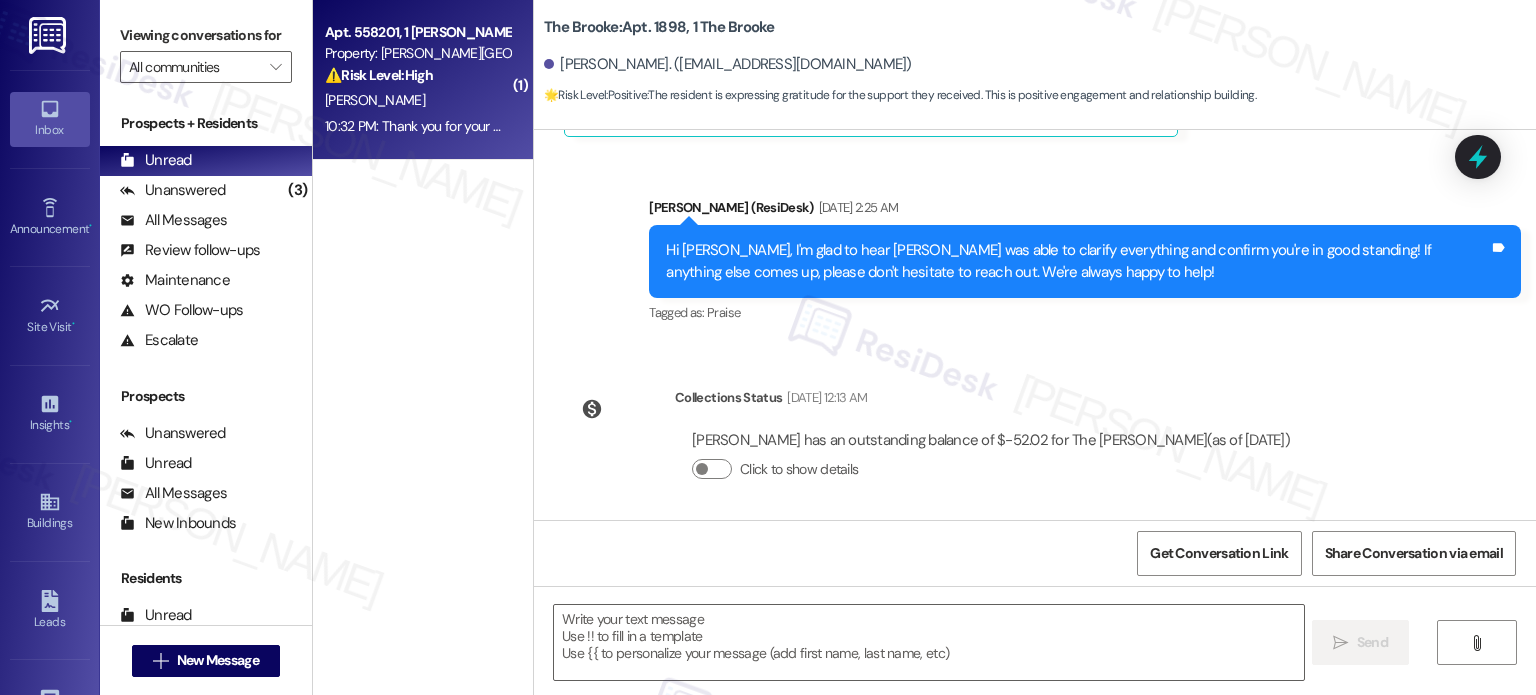 type on "Fetching suggested responses. Please feel free to read through the conversation in the meantime." 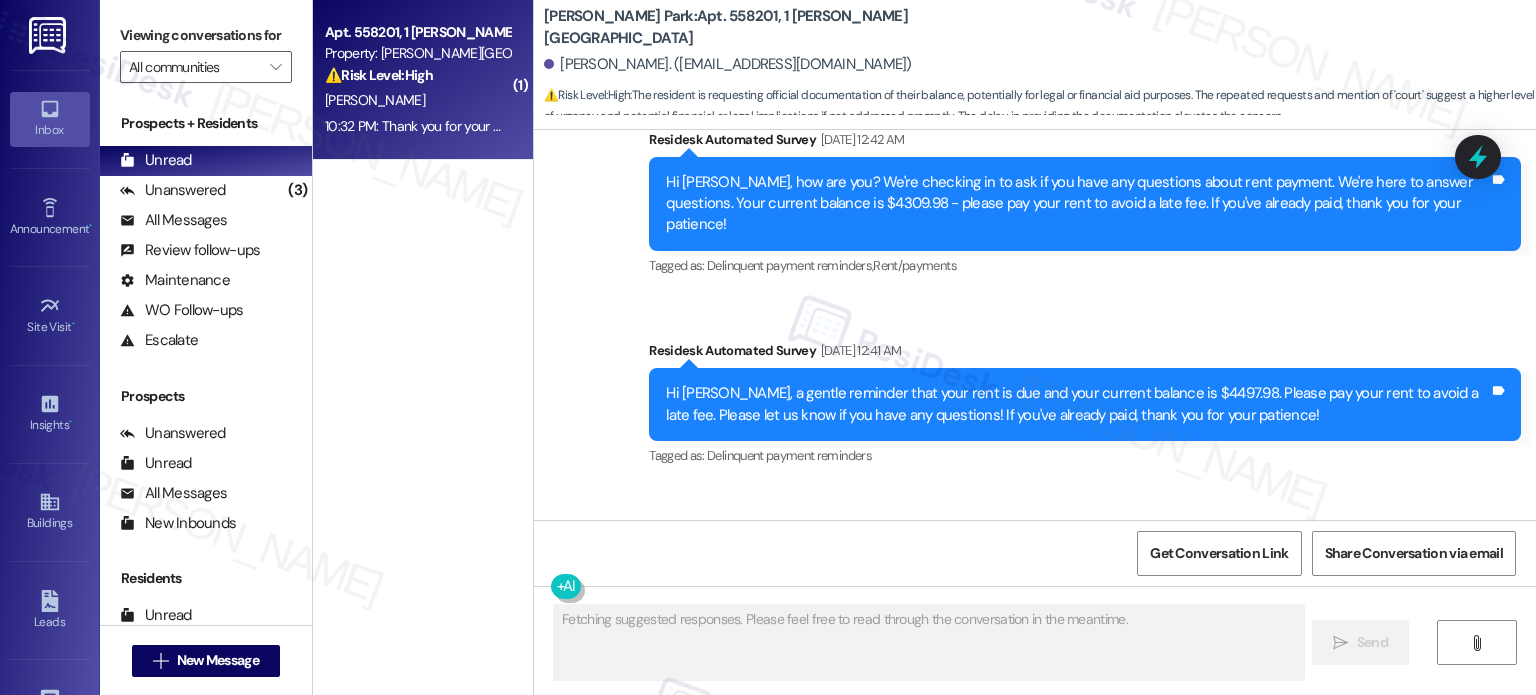 scroll, scrollTop: 14712, scrollLeft: 0, axis: vertical 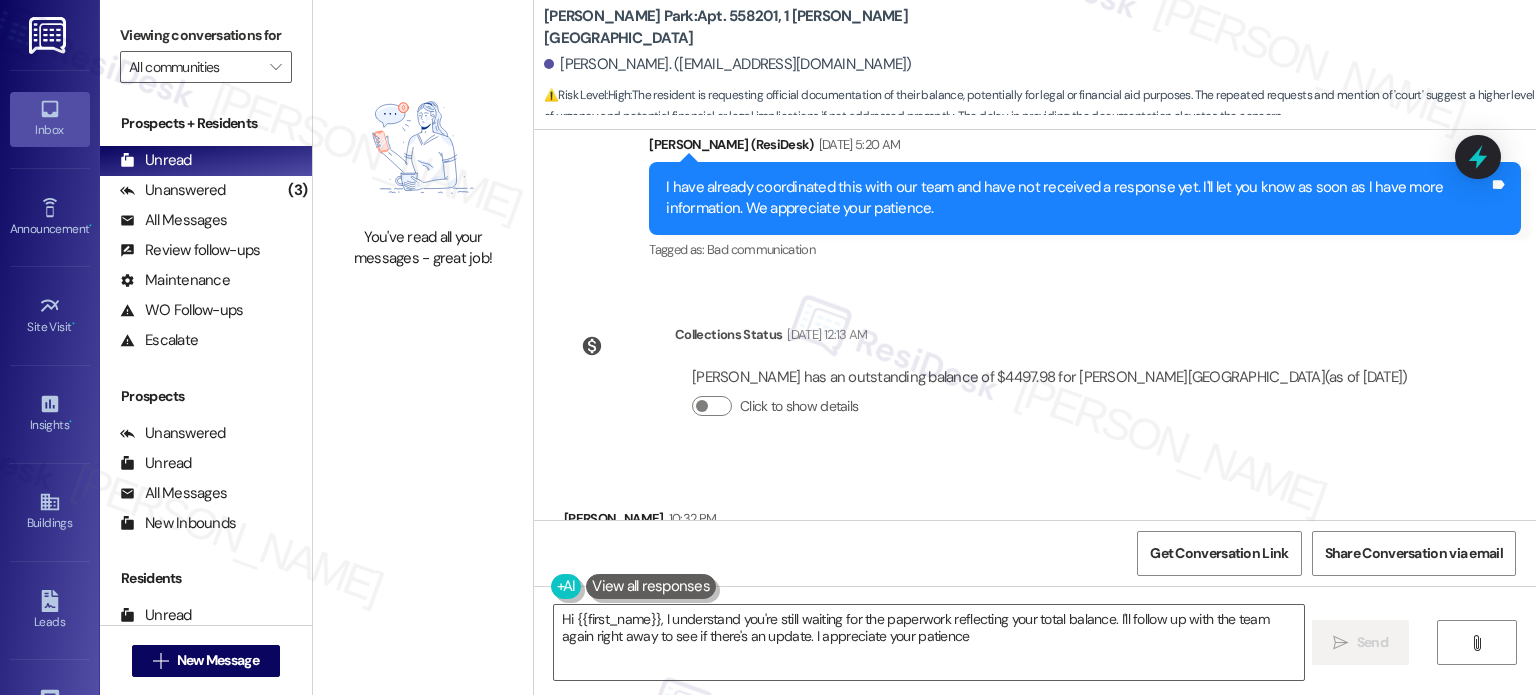 type on "Hi {{first_name}}, I understand you're still waiting for the paperwork reflecting your total balance. I'll follow up with the team again right away to see if there's an update. I appreciate your patience!" 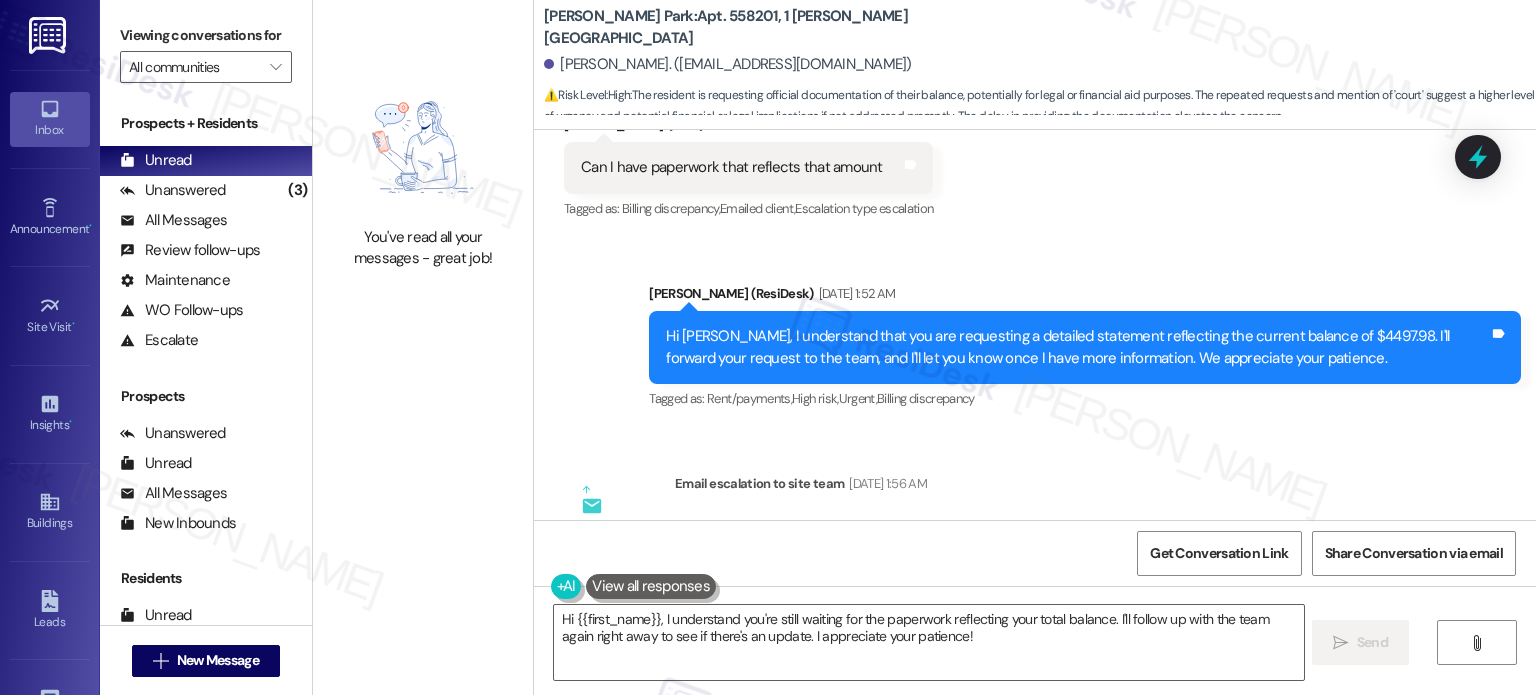 scroll, scrollTop: 13303, scrollLeft: 0, axis: vertical 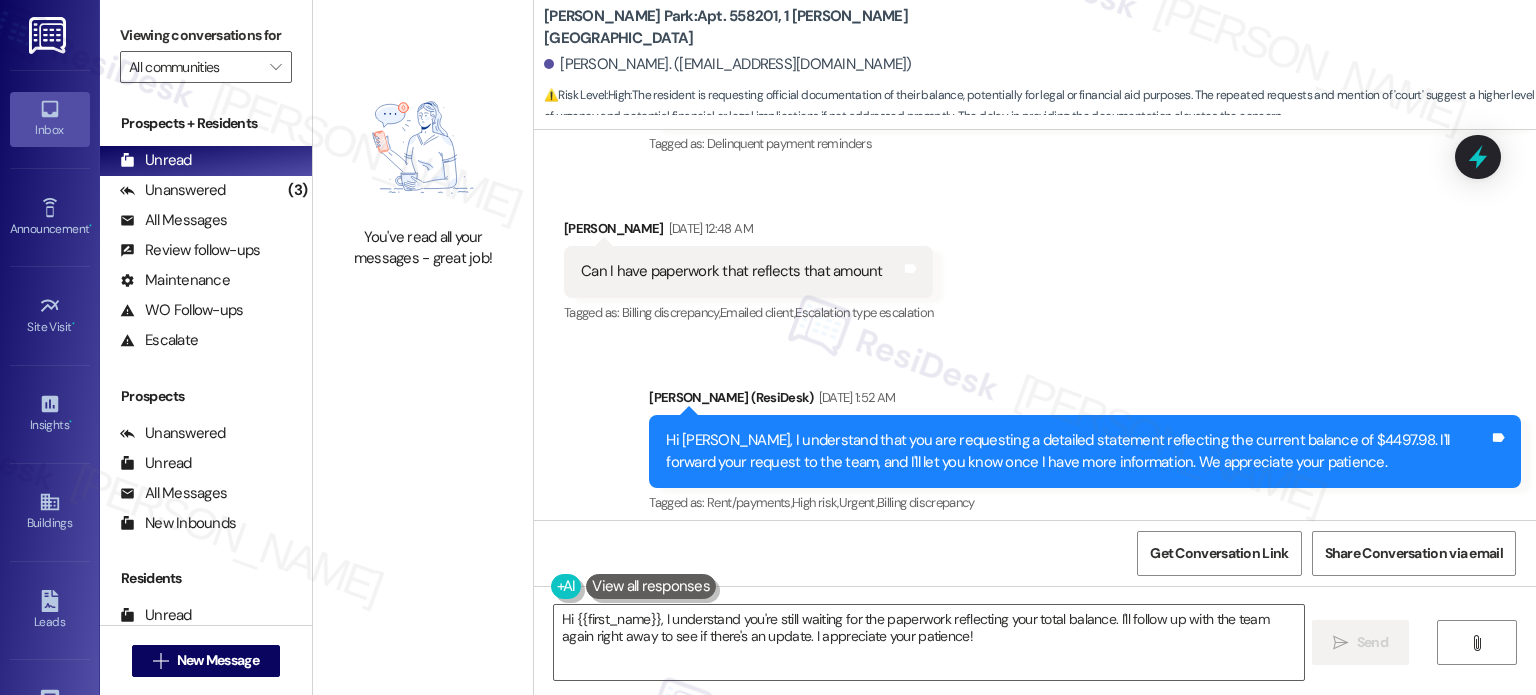 drag, startPoint x: 1040, startPoint y: 435, endPoint x: 726, endPoint y: 435, distance: 314 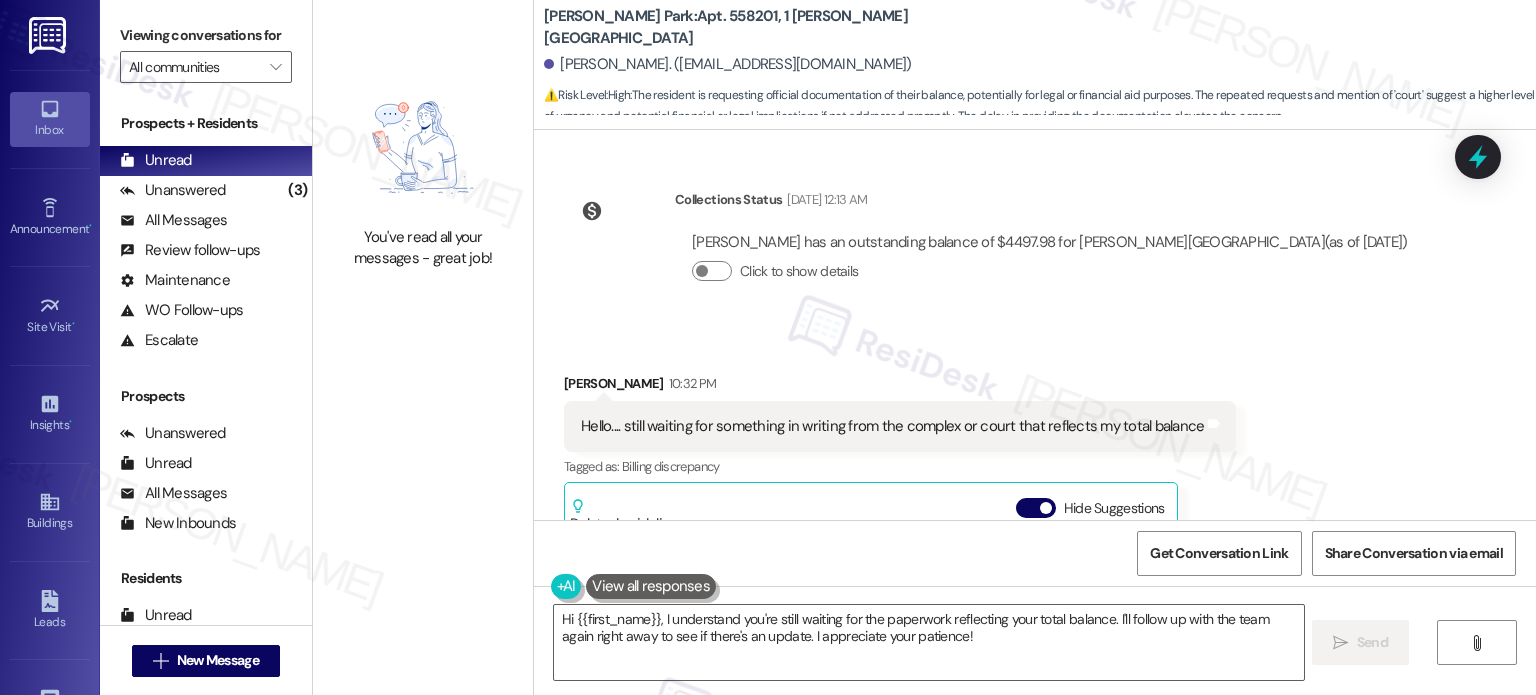 scroll, scrollTop: 15041, scrollLeft: 0, axis: vertical 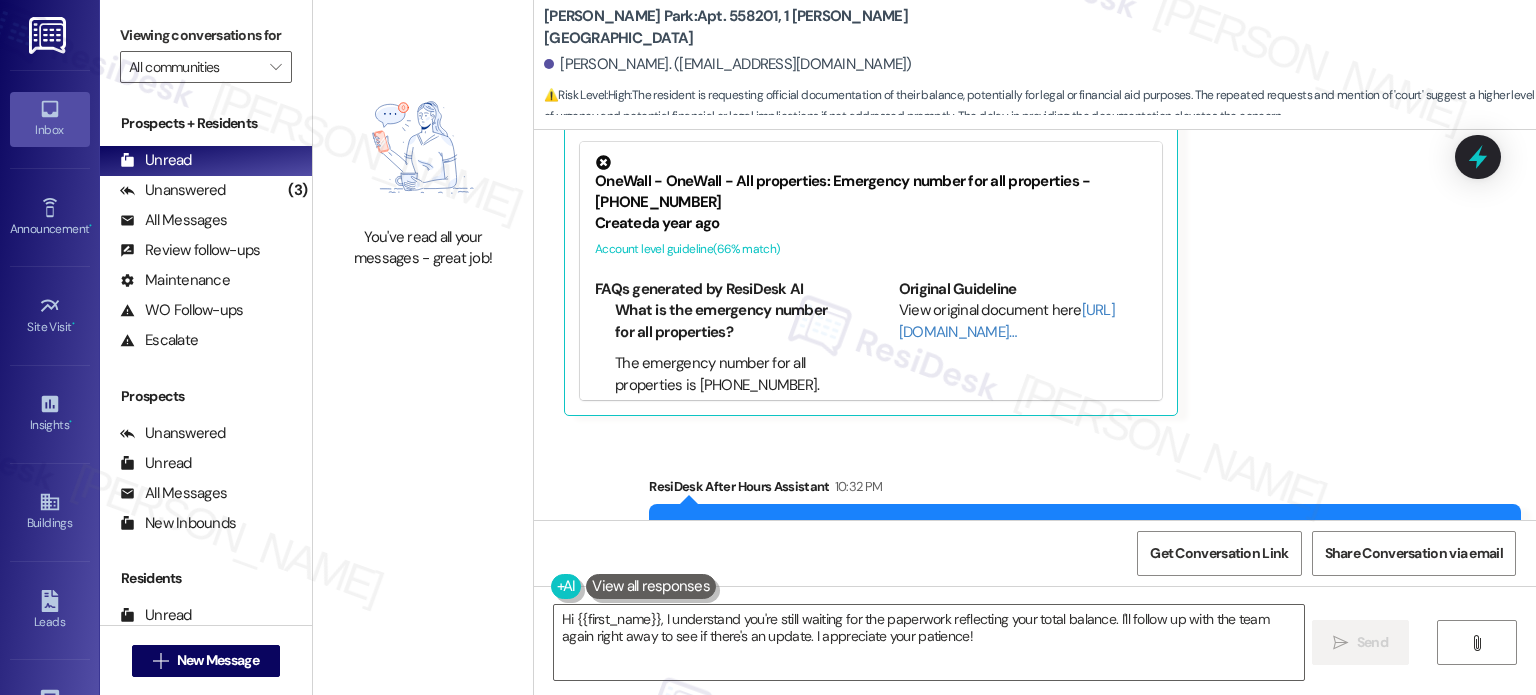 copy on "request for paper work reflecting the balance" 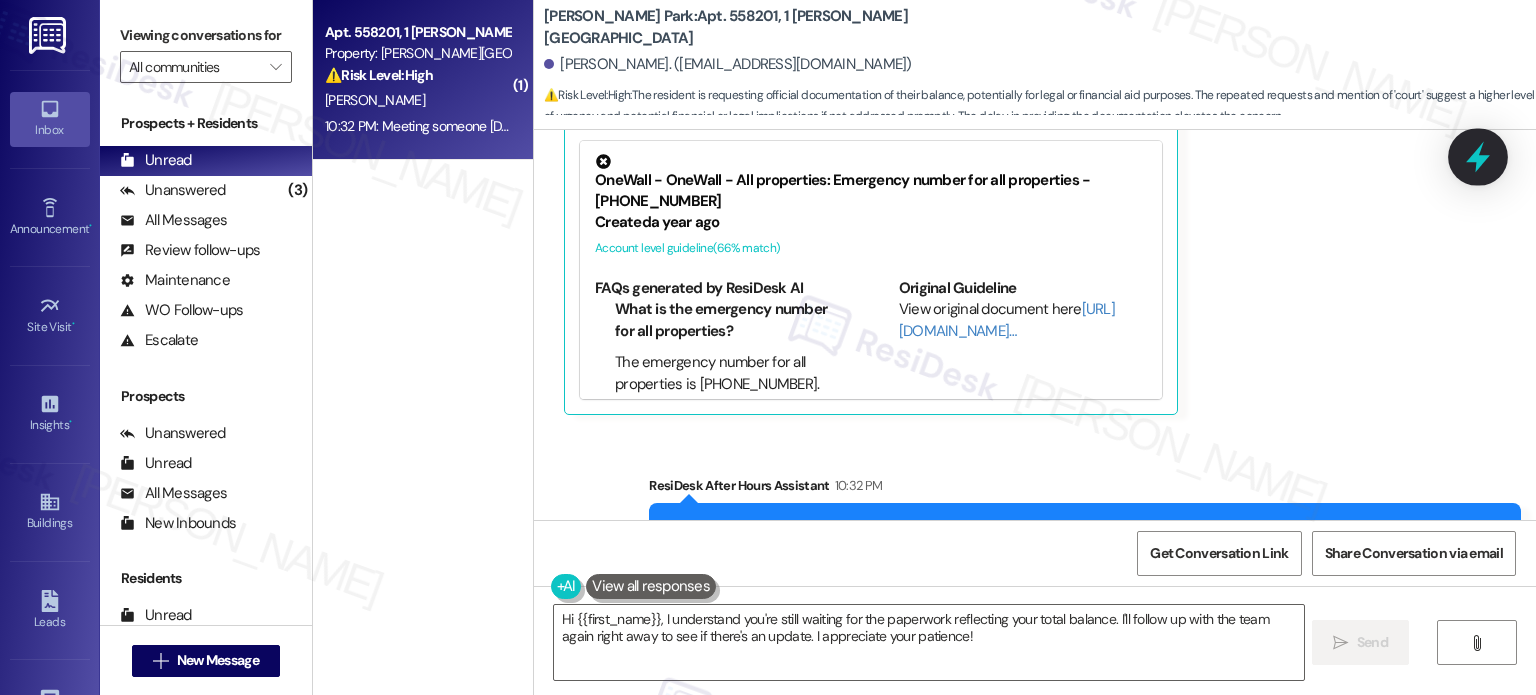 click 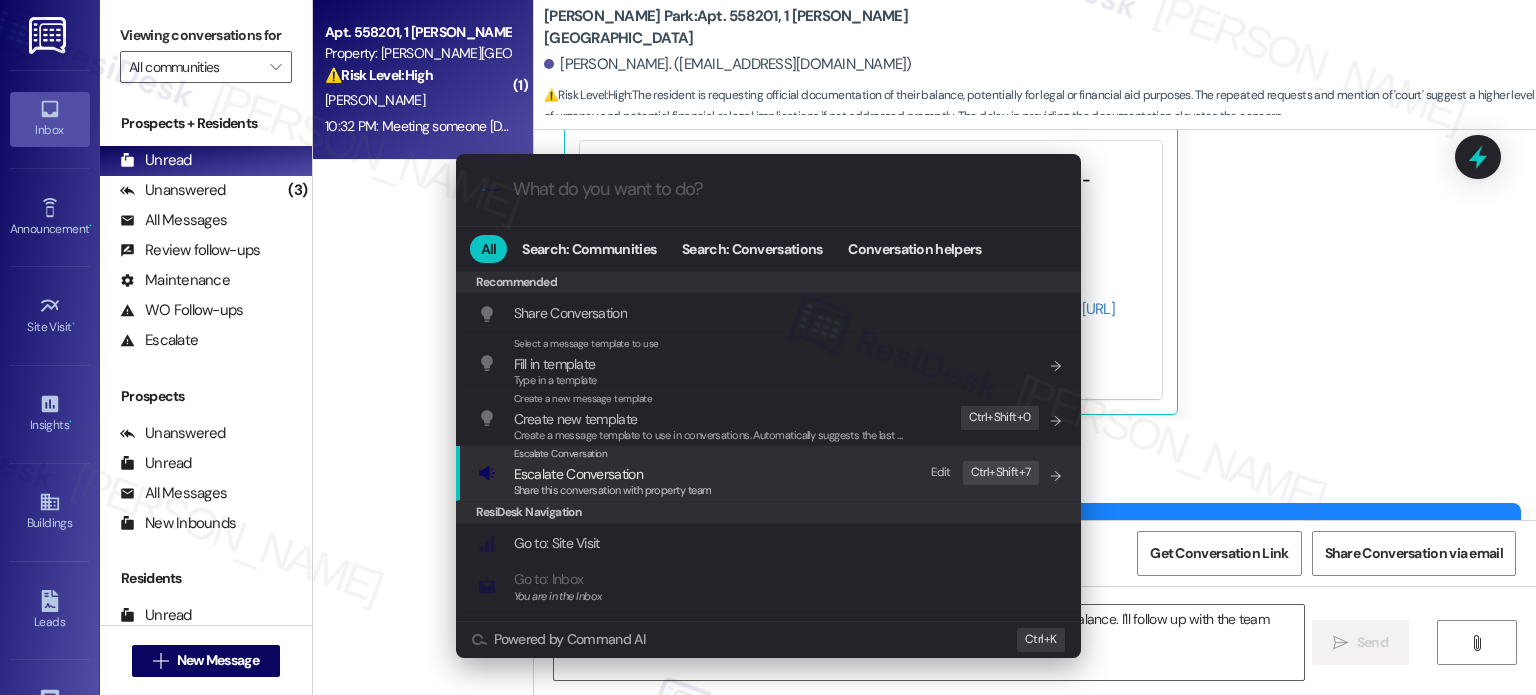 click on "Escalate Conversation" at bounding box center (578, 474) 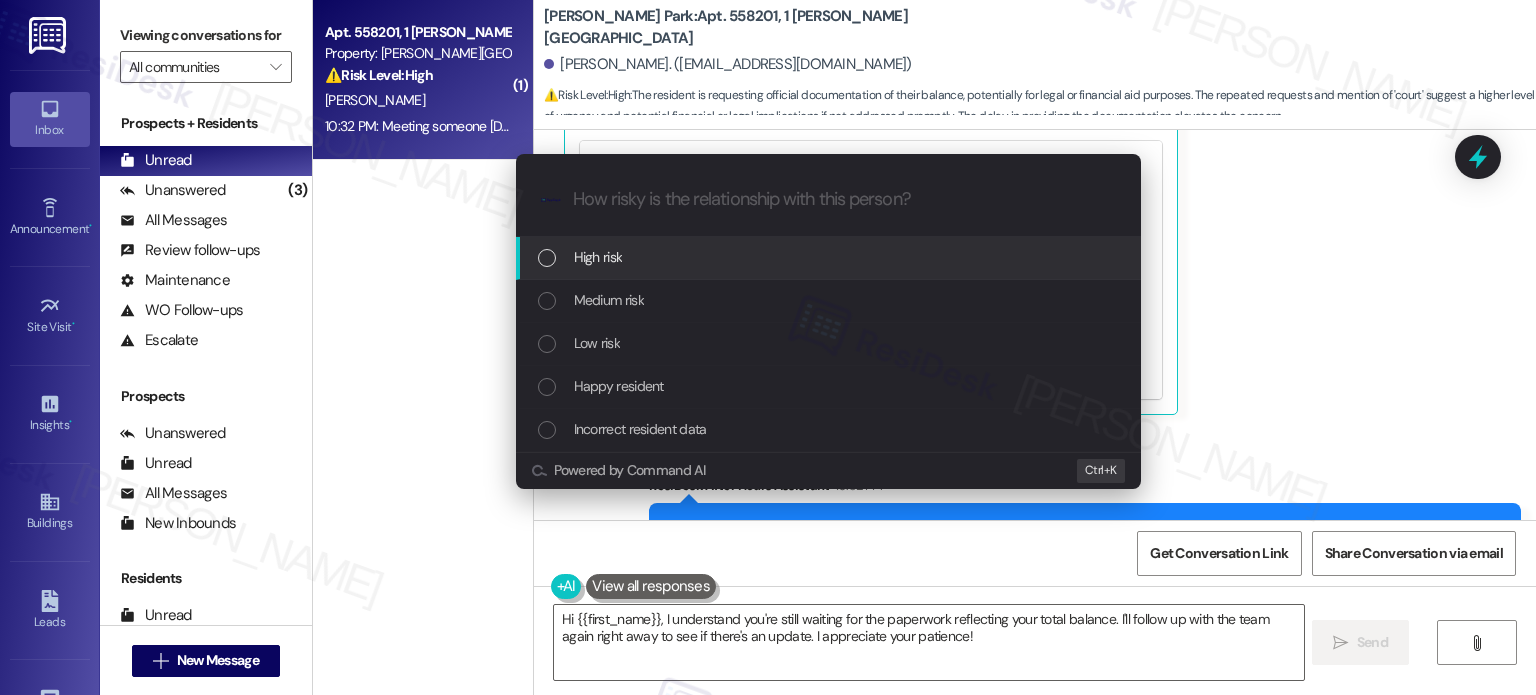 click on "High risk" at bounding box center [598, 257] 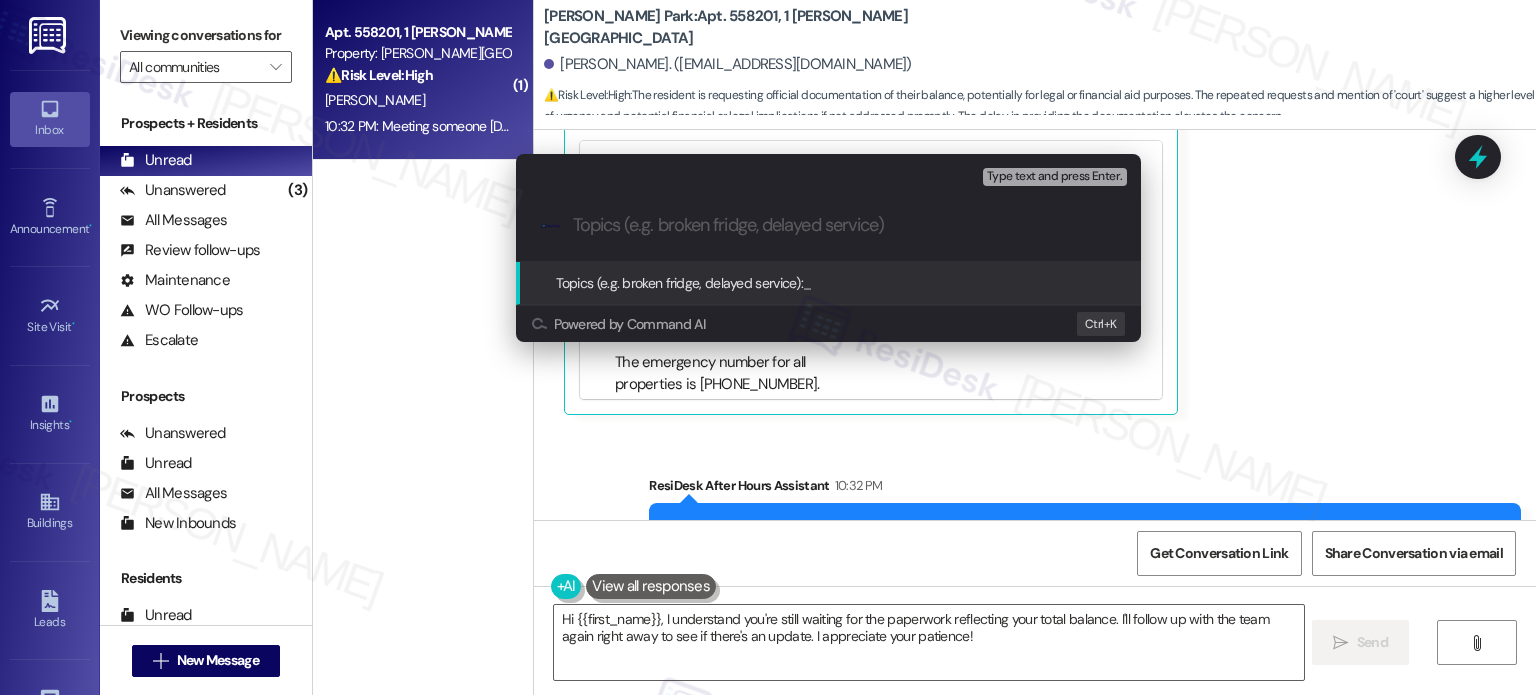 paste on "request for paper work reflecting the balance" 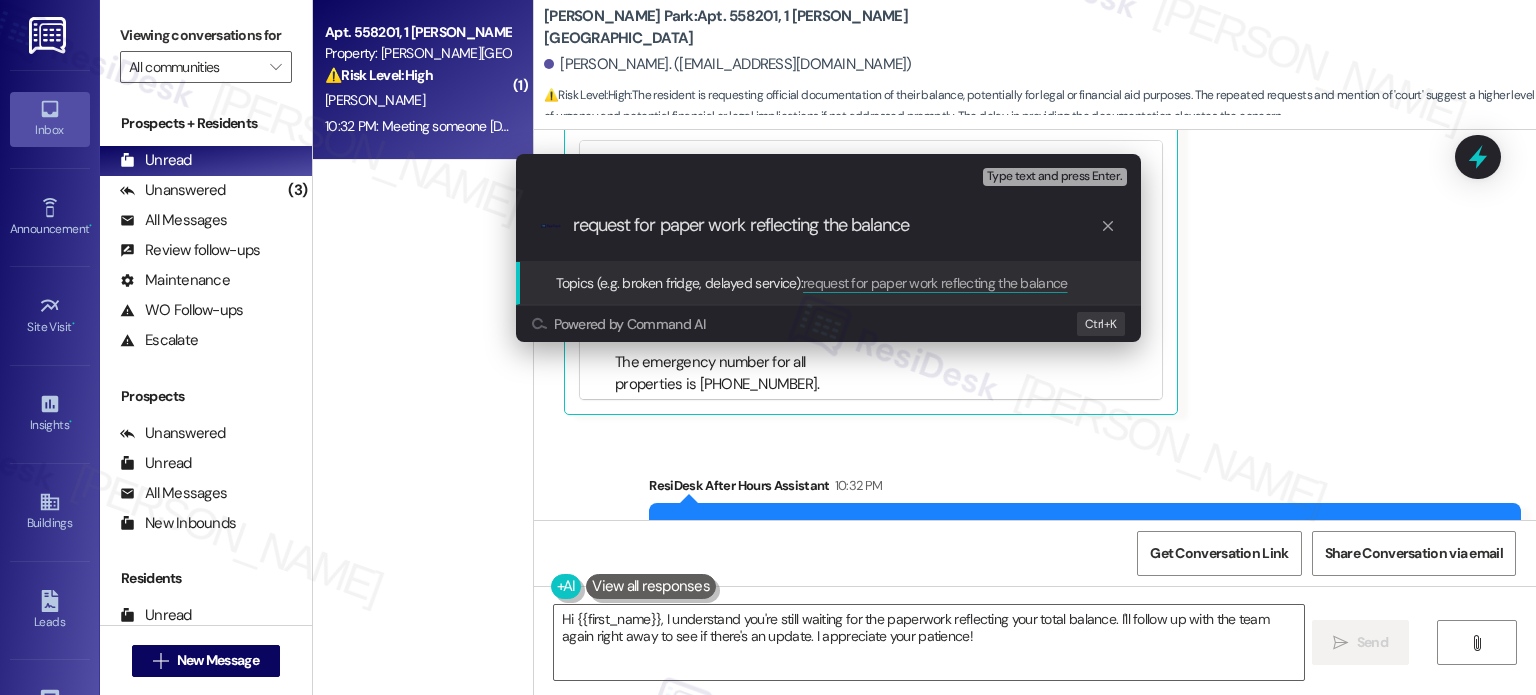 type on "request for paper work reflecting the balance" 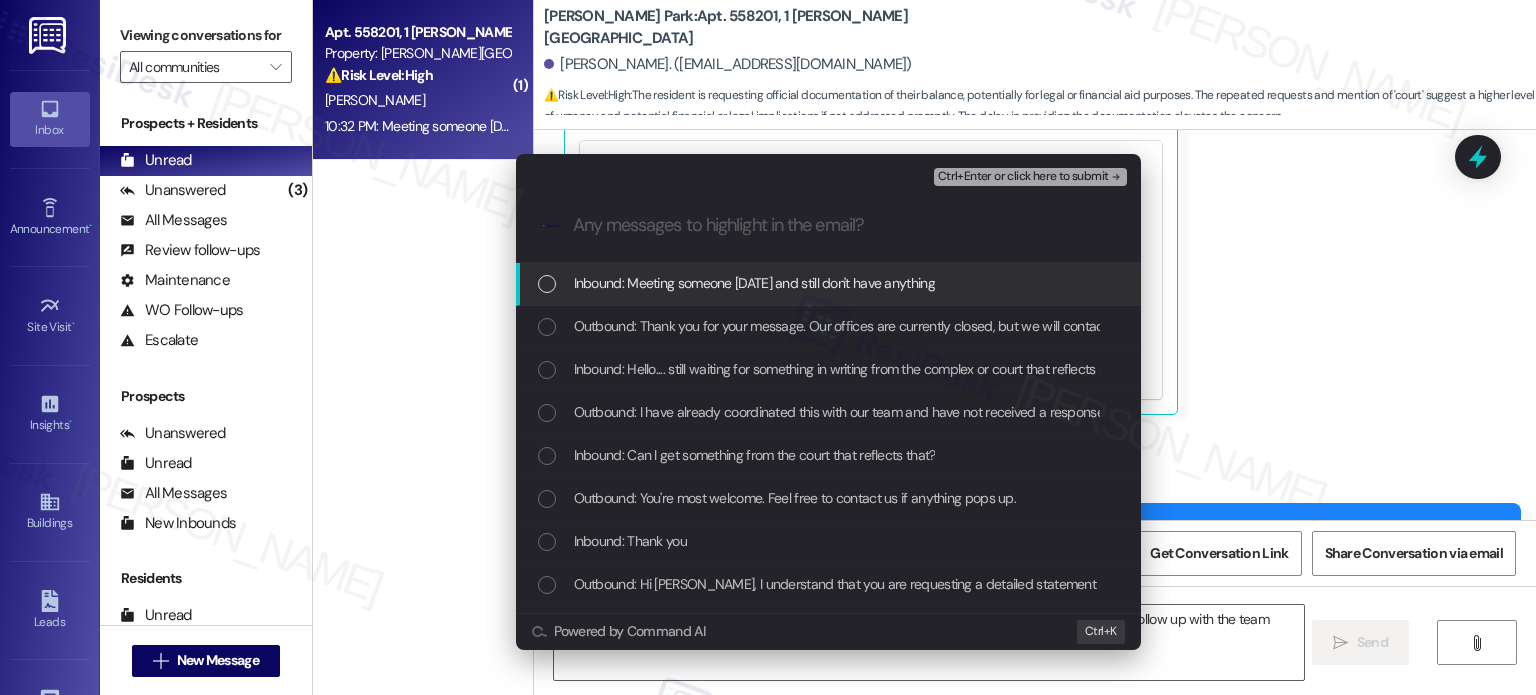 click on "Inbound: Meeting someone [DATE] and still don't have anything" at bounding box center (754, 283) 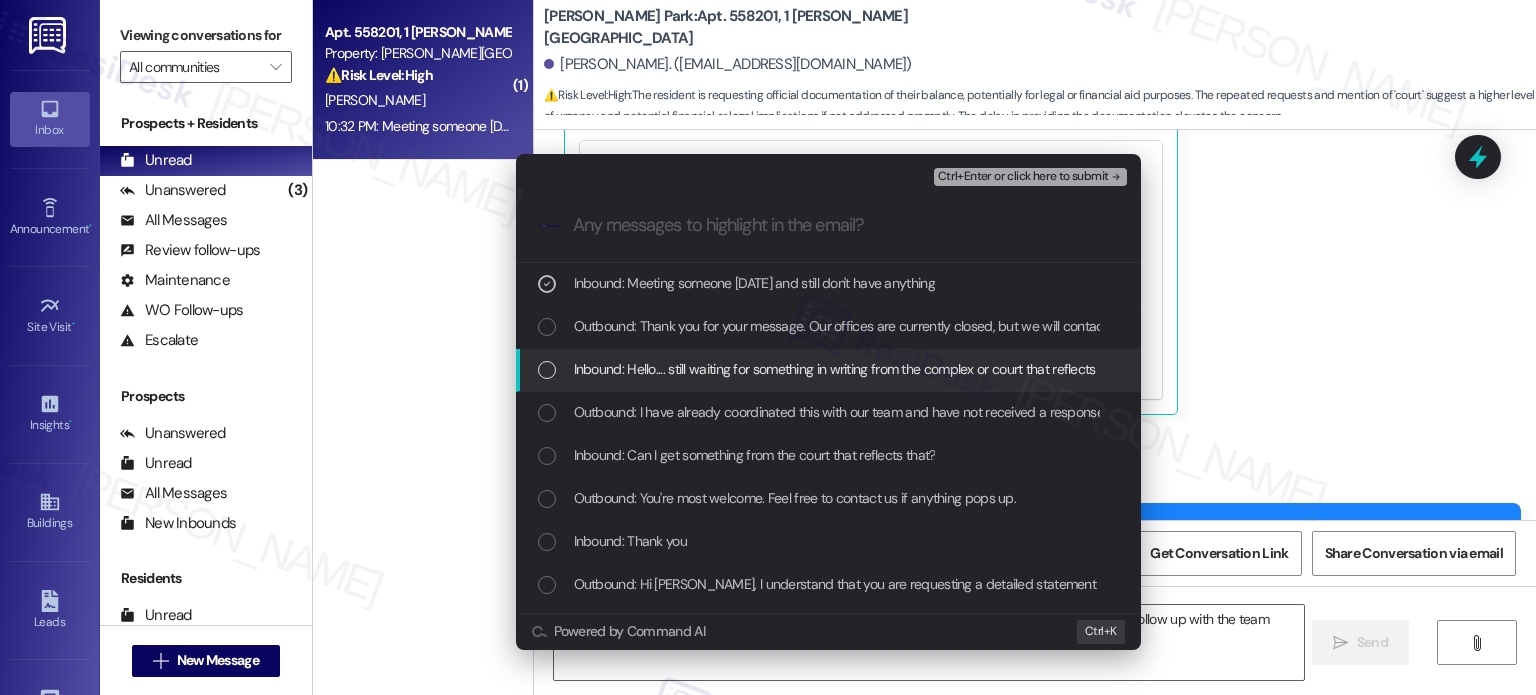 click on "Inbound: Hello.... still waiting for something in writing from the complex or court that reflects my total balance" at bounding box center [885, 369] 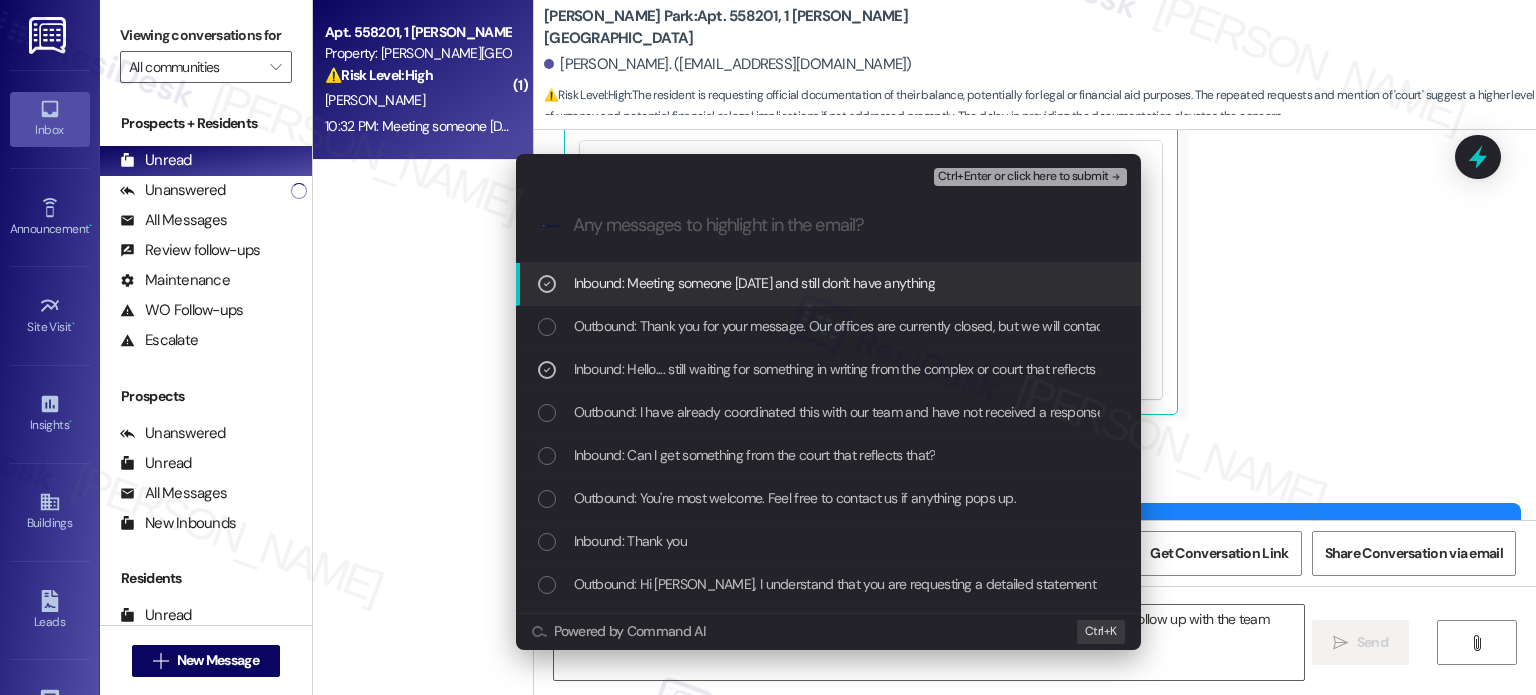 click on "Ctrl+Enter or click here to submit" at bounding box center [1023, 177] 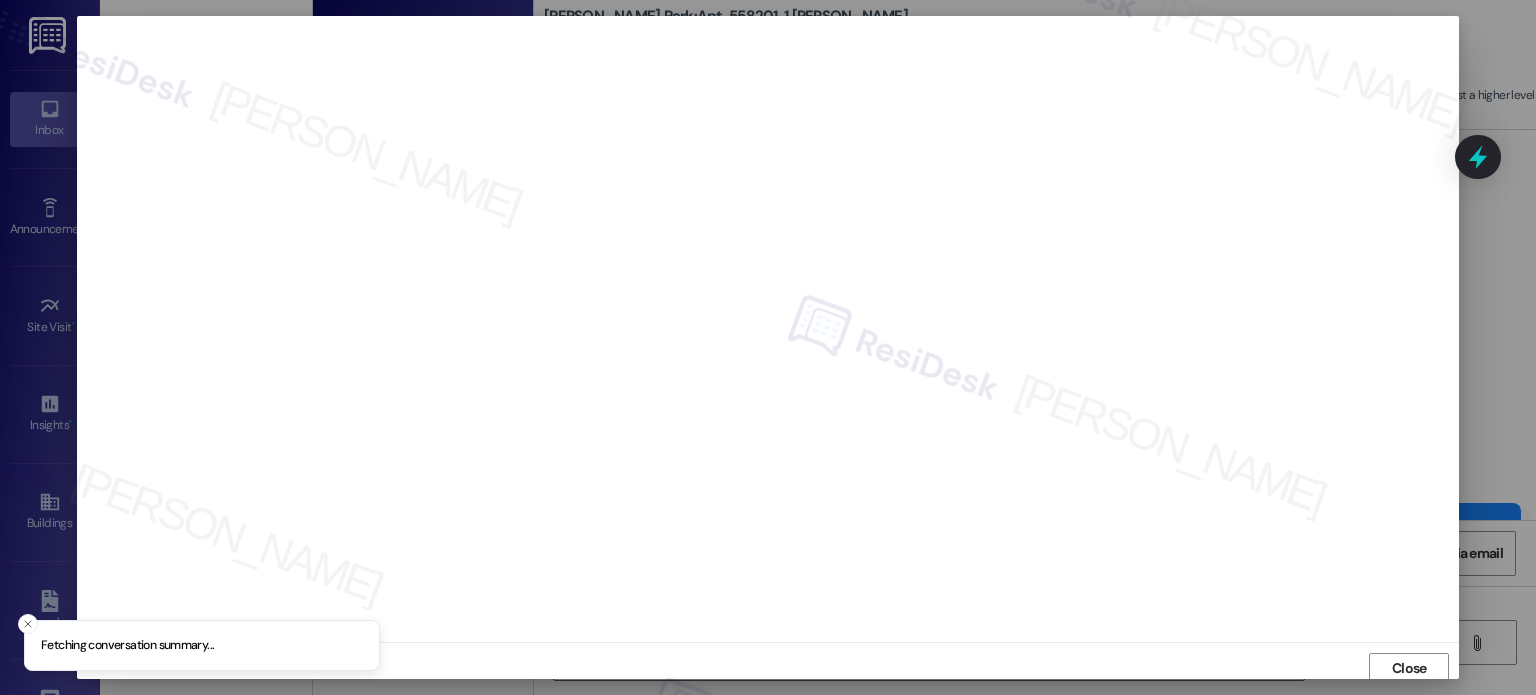 scroll, scrollTop: 5, scrollLeft: 0, axis: vertical 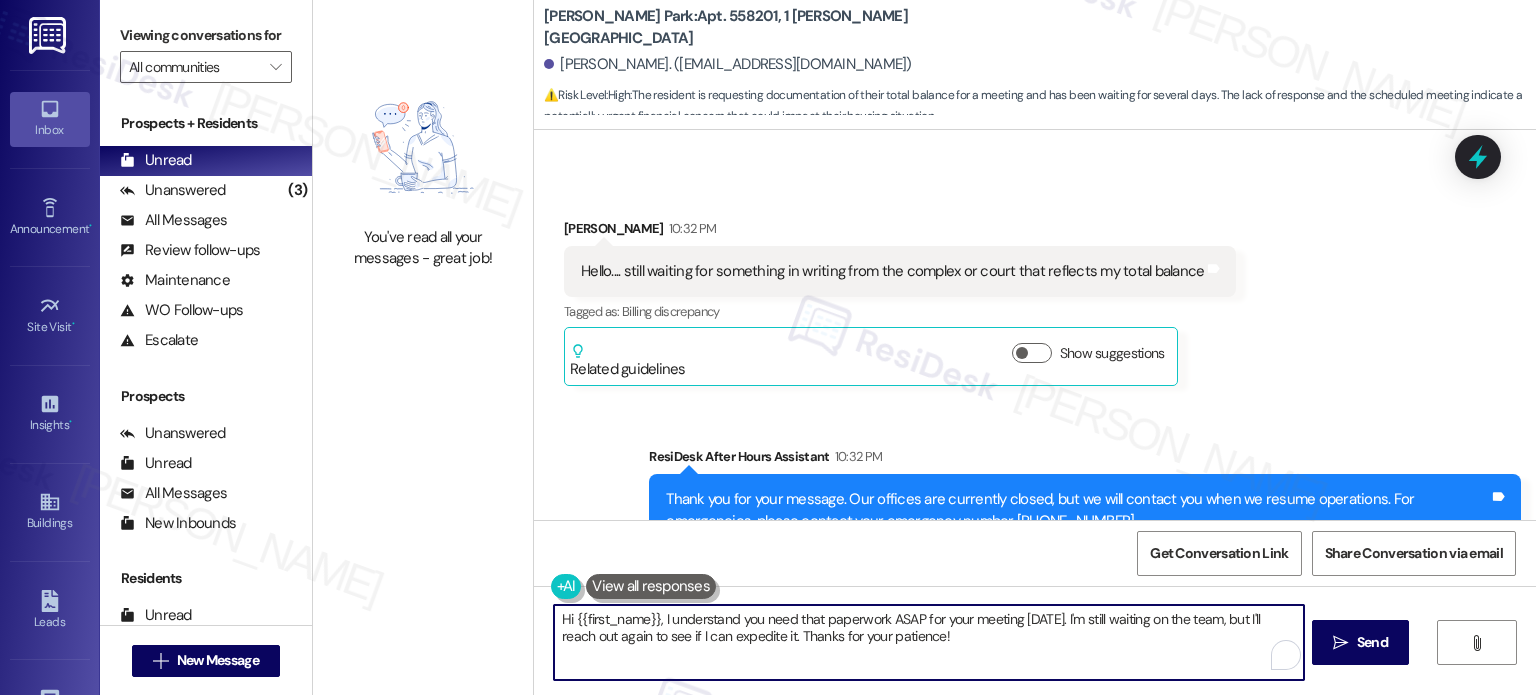 click on "Hi {{first_name}}, I understand you need that paperwork ASAP for your meeting [DATE]. I'm still waiting on the team, but I'll reach out again to see if I can expedite it. Thanks for your patience!" at bounding box center (928, 642) 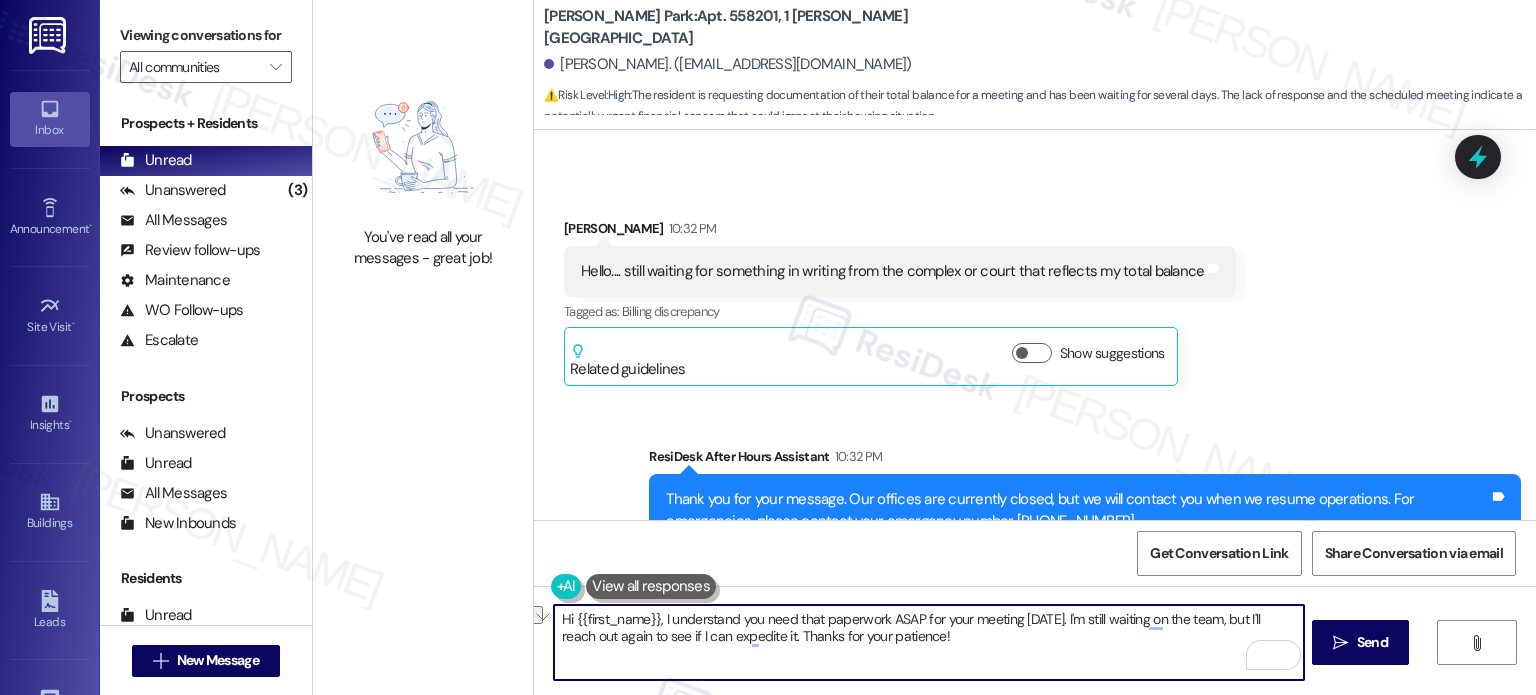 drag, startPoint x: 1048, startPoint y: 620, endPoint x: 1059, endPoint y: 627, distance: 13.038404 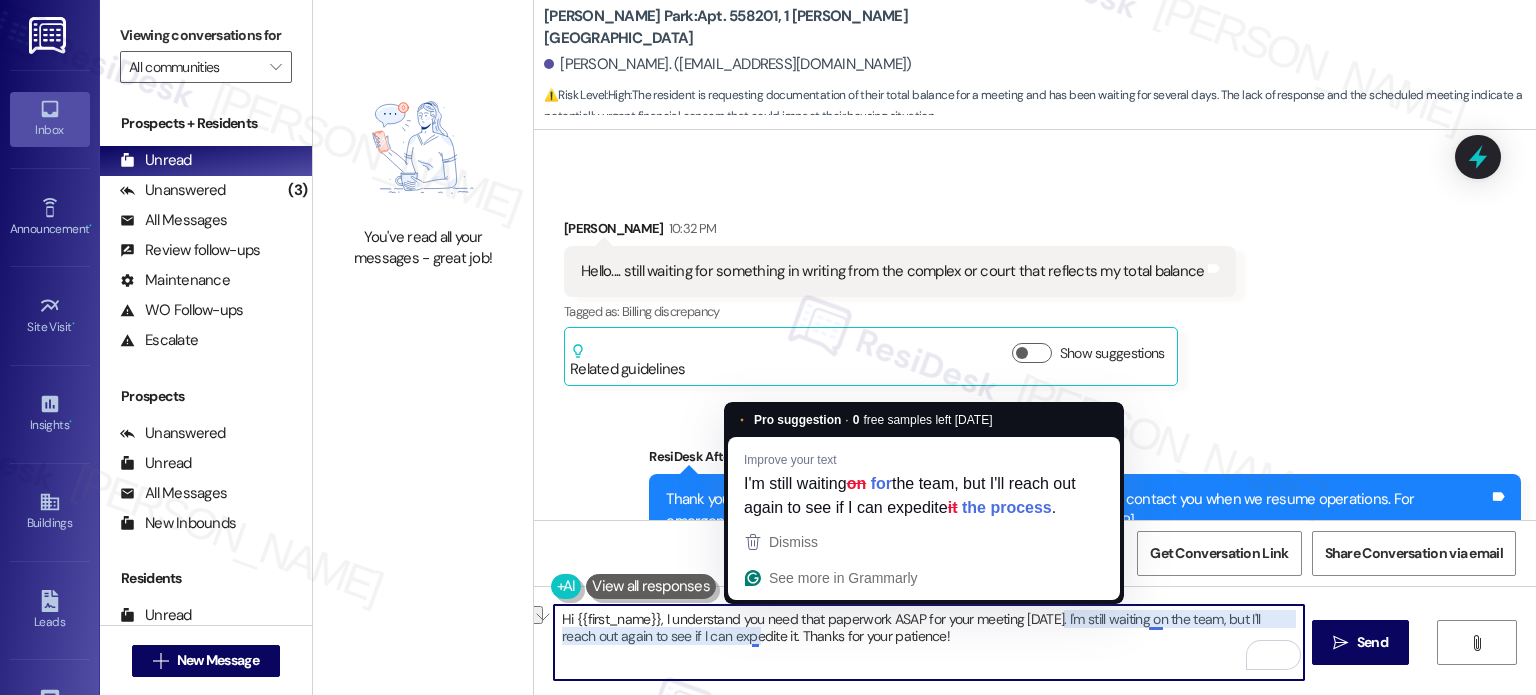 drag, startPoint x: 608, startPoint y: 636, endPoint x: 745, endPoint y: 632, distance: 137.05838 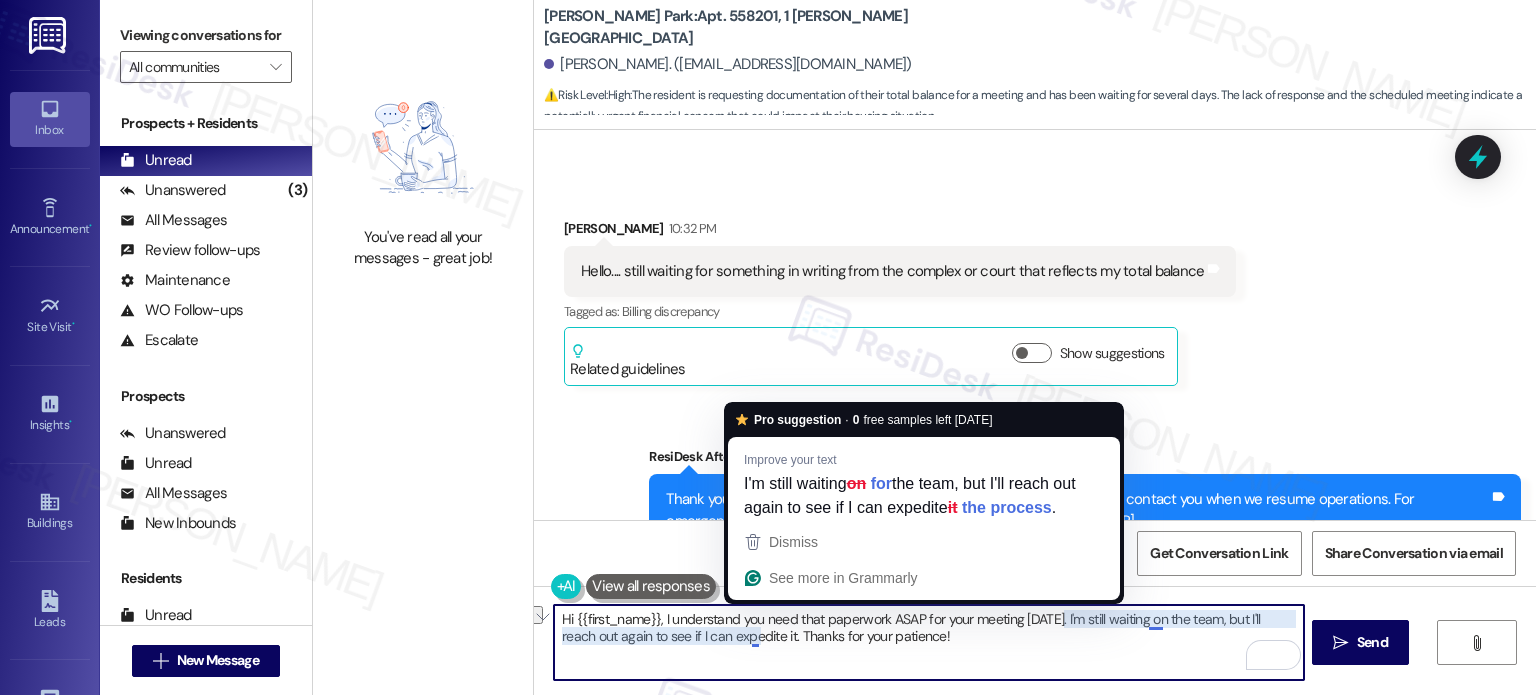 click on "Hi {{first_name}}, I understand you need that paperwork ASAP for your meeting [DATE]. I'm still waiting on the team, but I'll reach out again to see if I can expedite it. Thanks for your patience!" at bounding box center [928, 642] 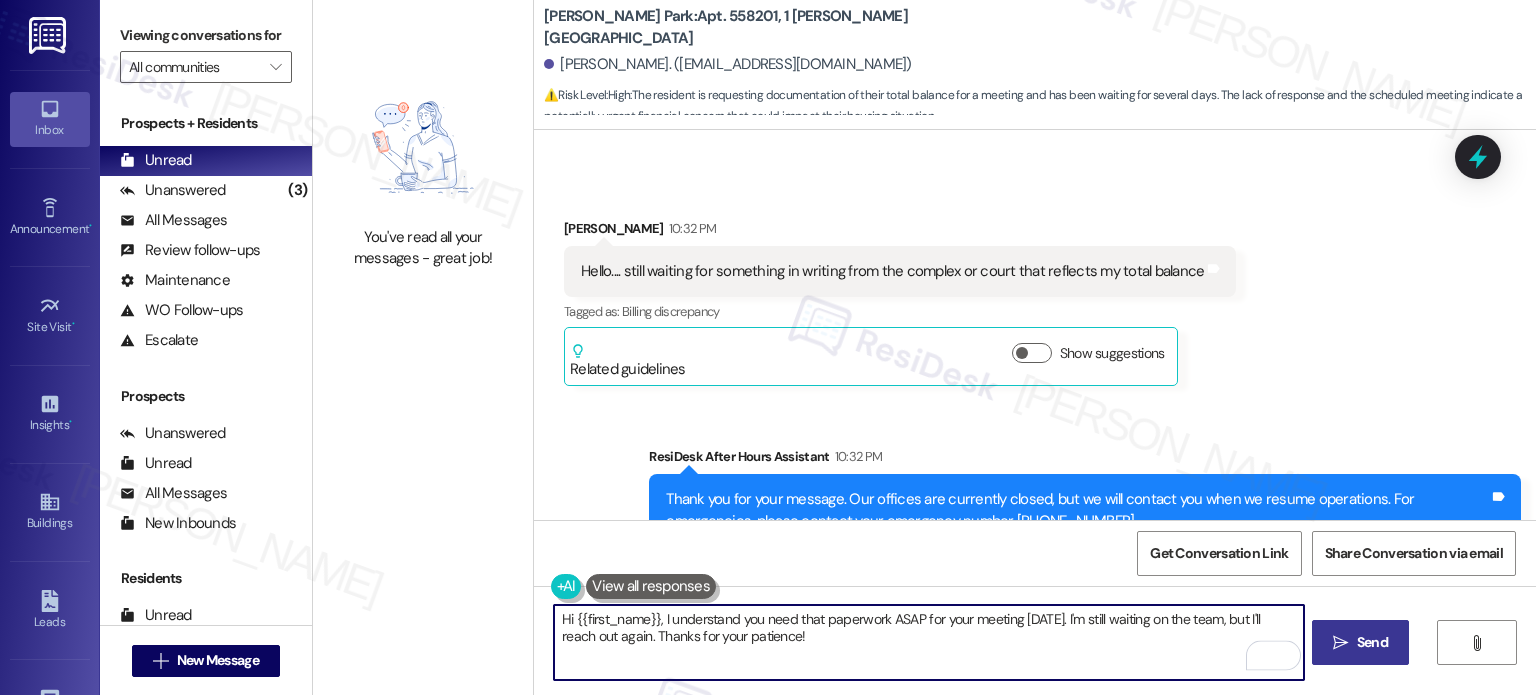type on "Hi {{first_name}}, I understand you need that paperwork ASAP for your meeting [DATE]. I'm still waiting on the team, but I'll reach out again. Thanks for your patience!" 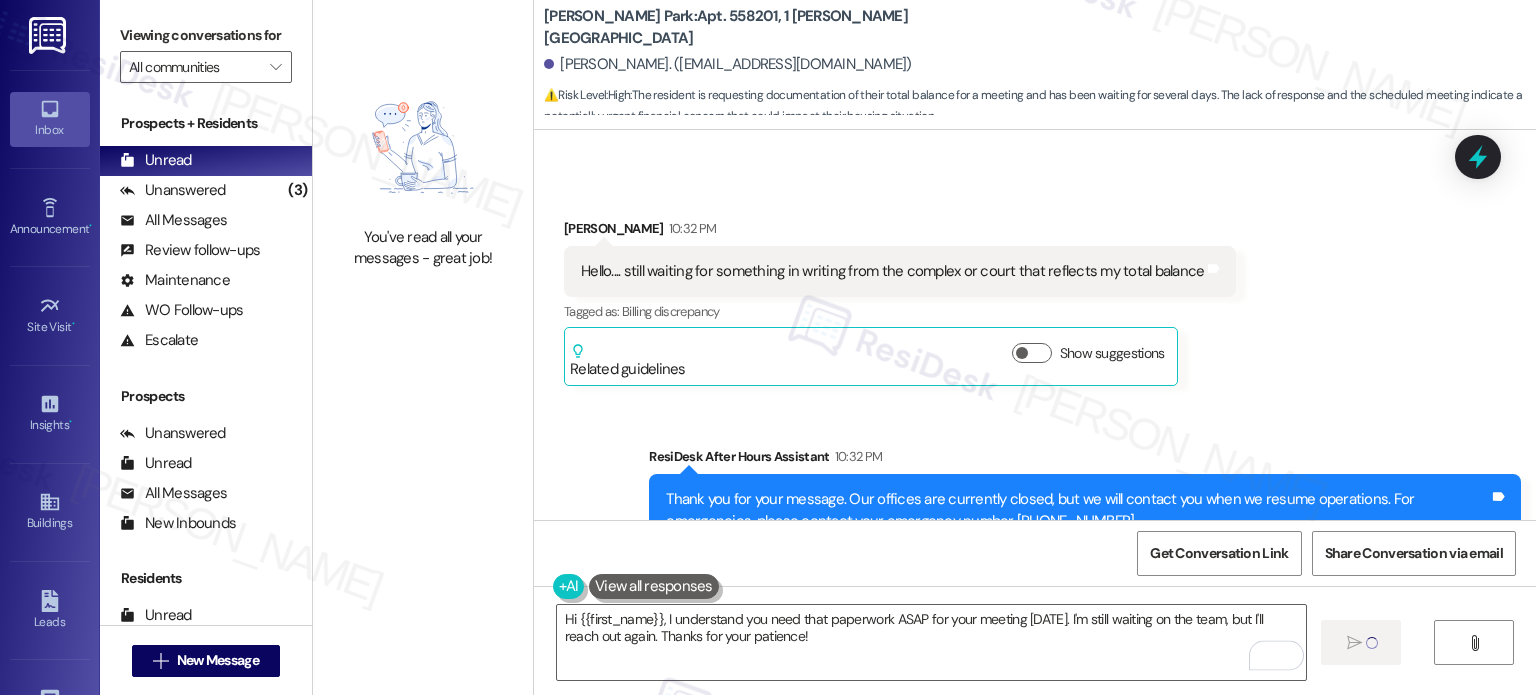 type 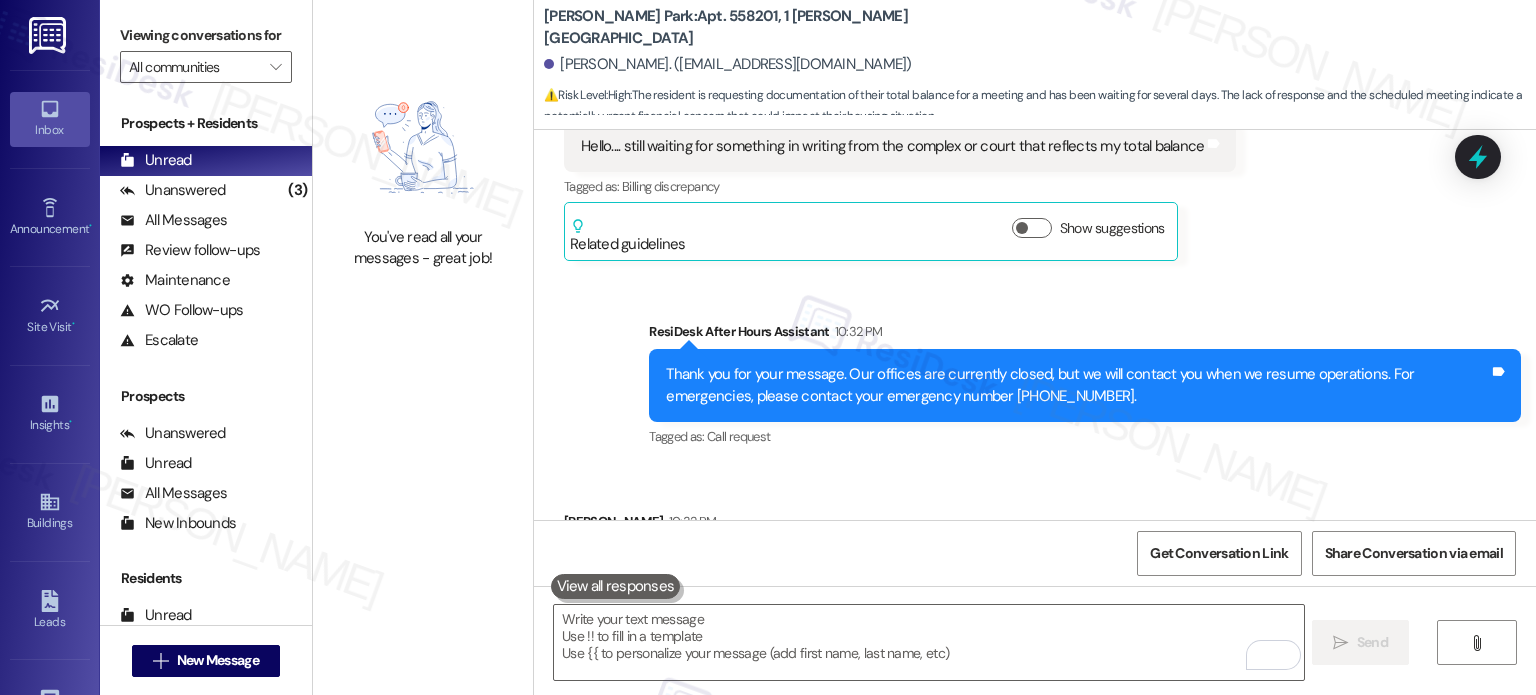 scroll, scrollTop: 14954, scrollLeft: 0, axis: vertical 